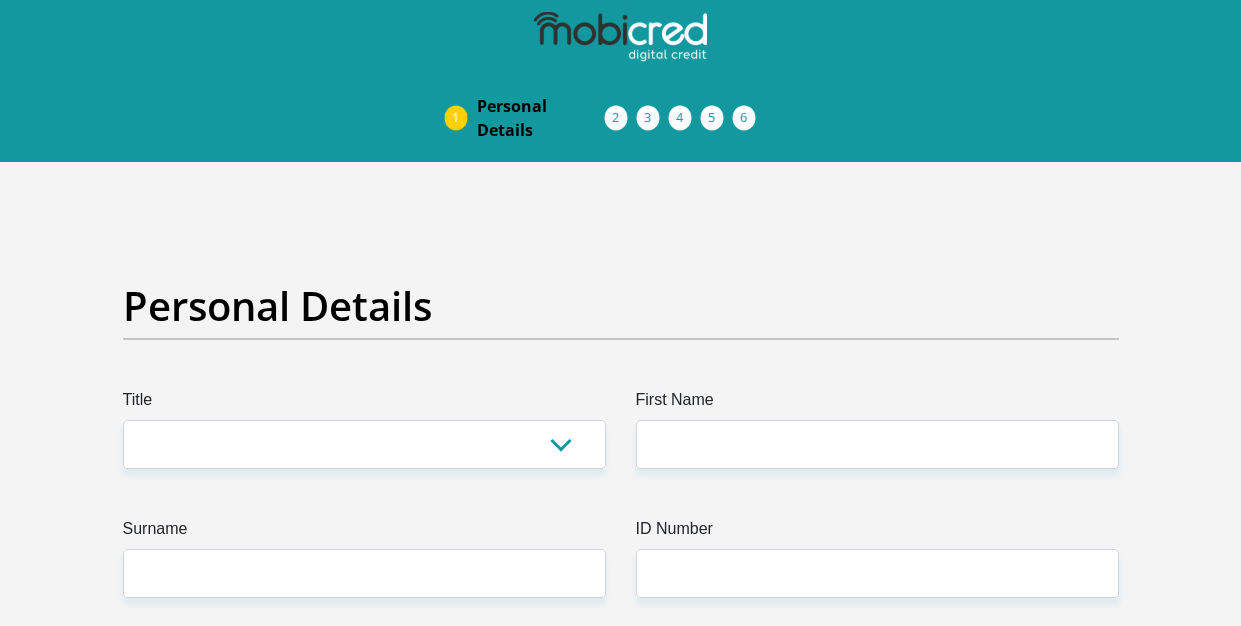 scroll, scrollTop: 0, scrollLeft: 0, axis: both 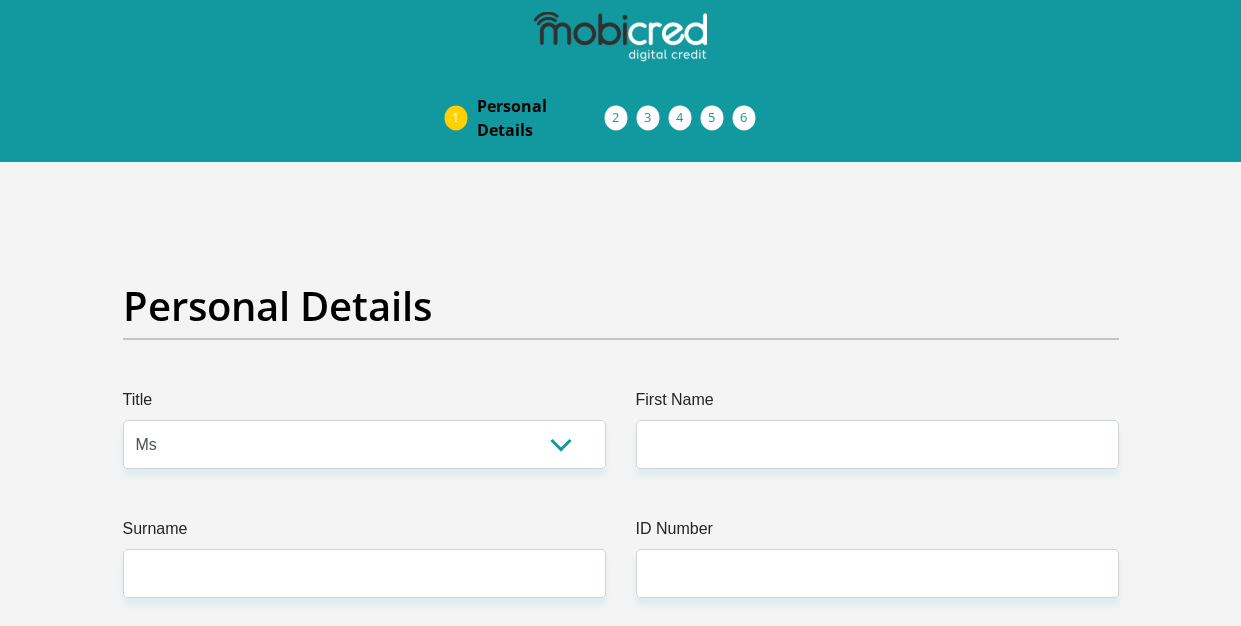 click on "Mr
Ms
Mrs
Dr
Other" at bounding box center (364, 444) 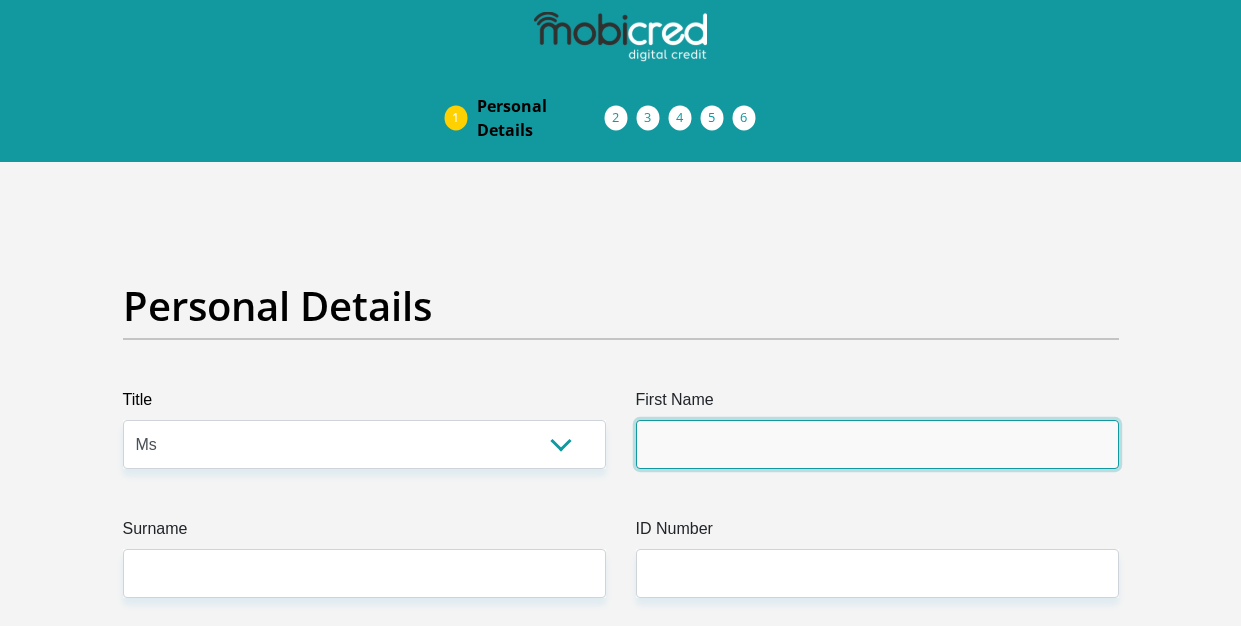 click on "First Name" at bounding box center (877, 444) 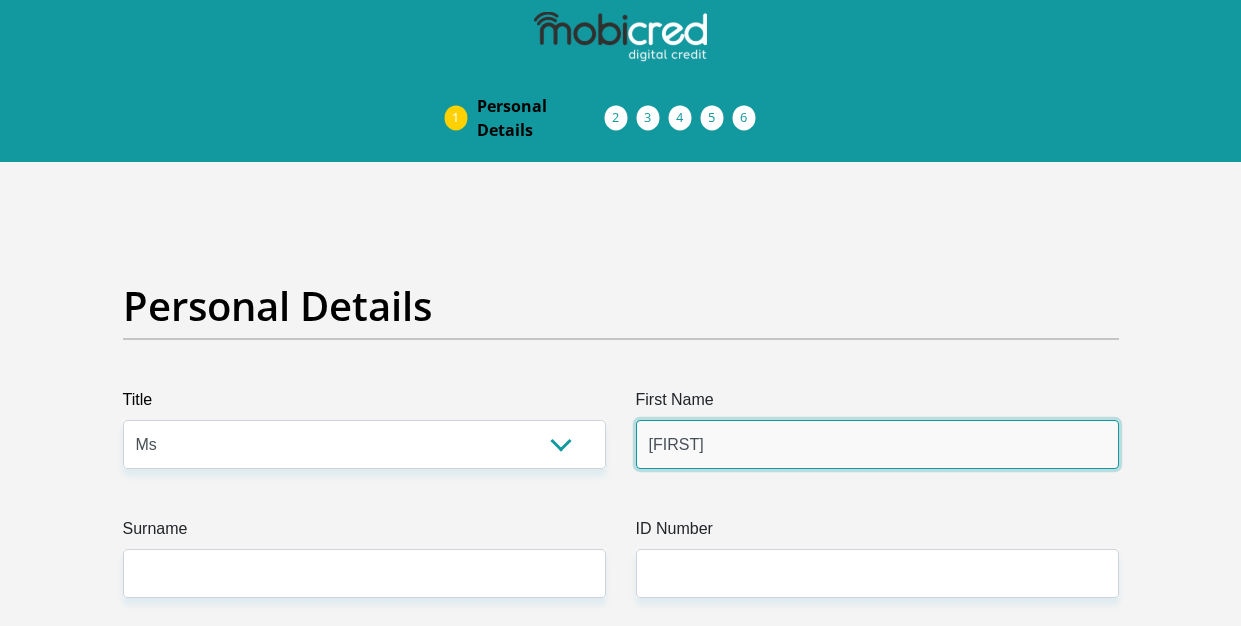 type on "[LAST]" 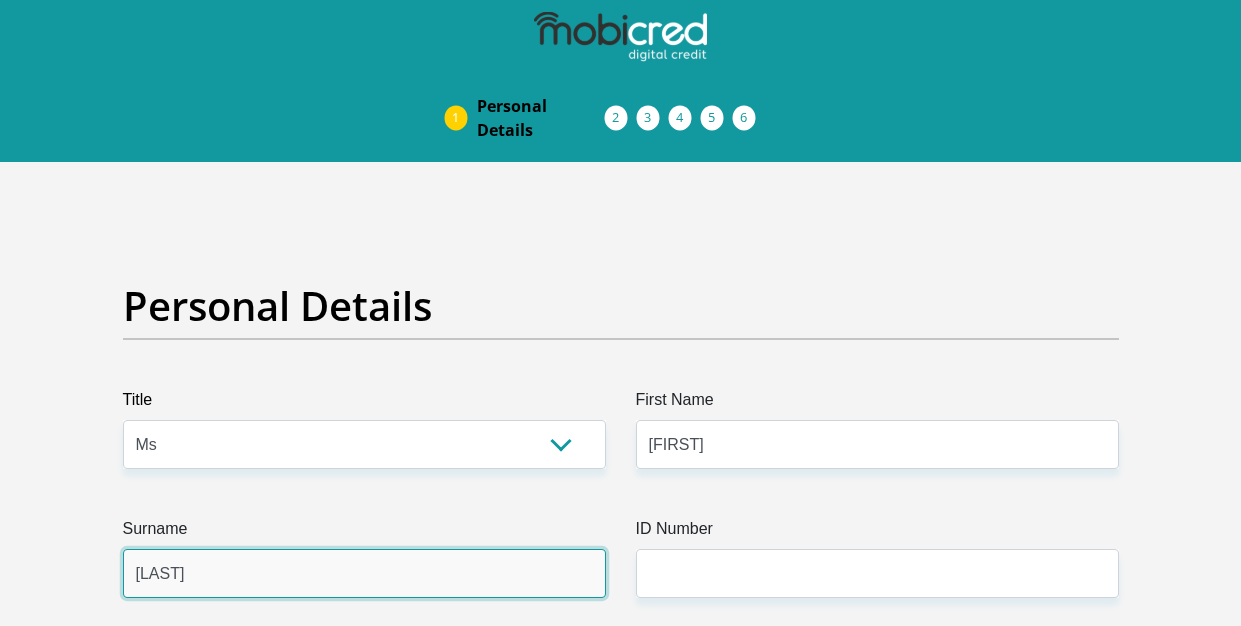 type on "[ID NUMBER]" 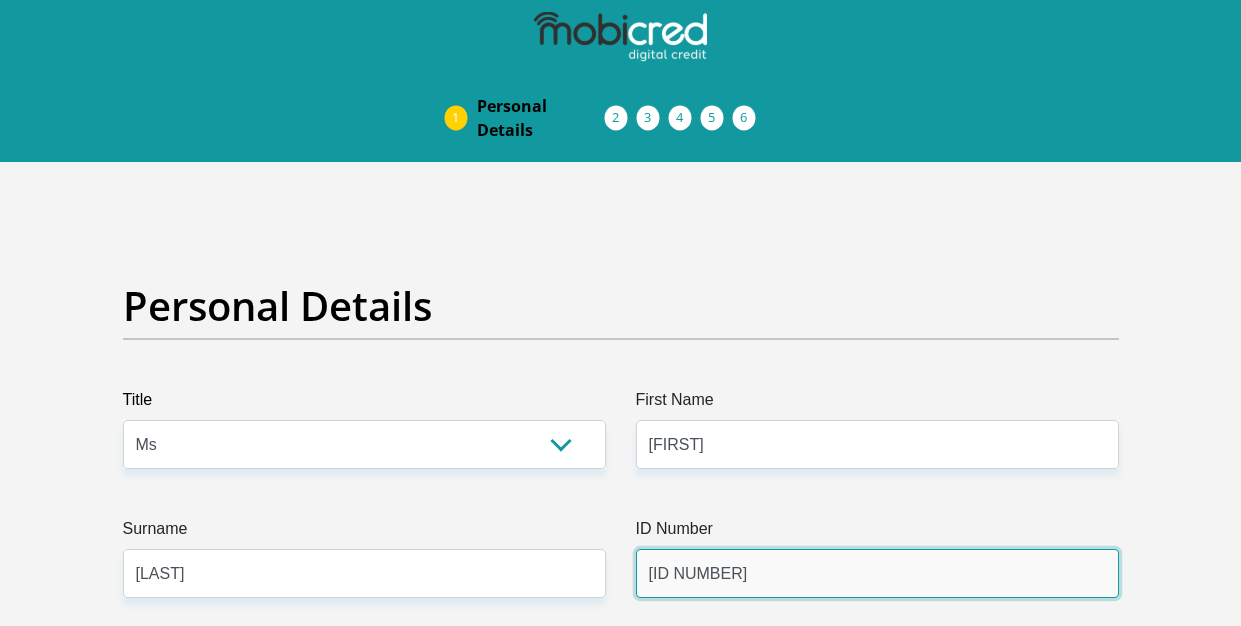 type on "[PHONE]" 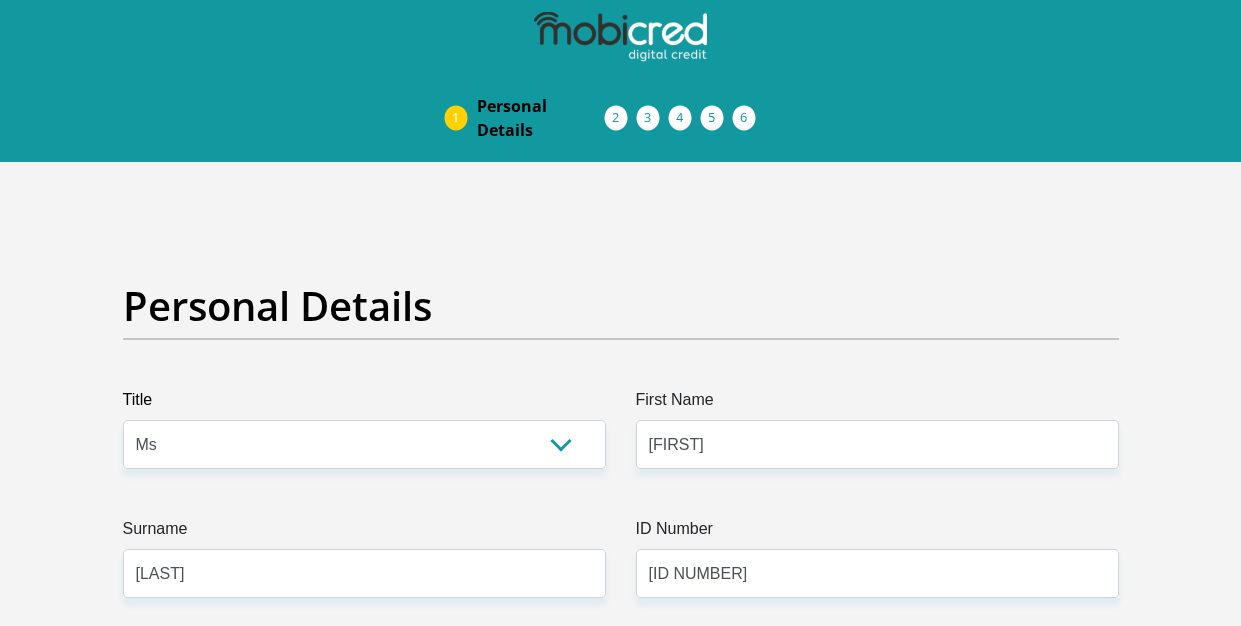 select on "ZAF" 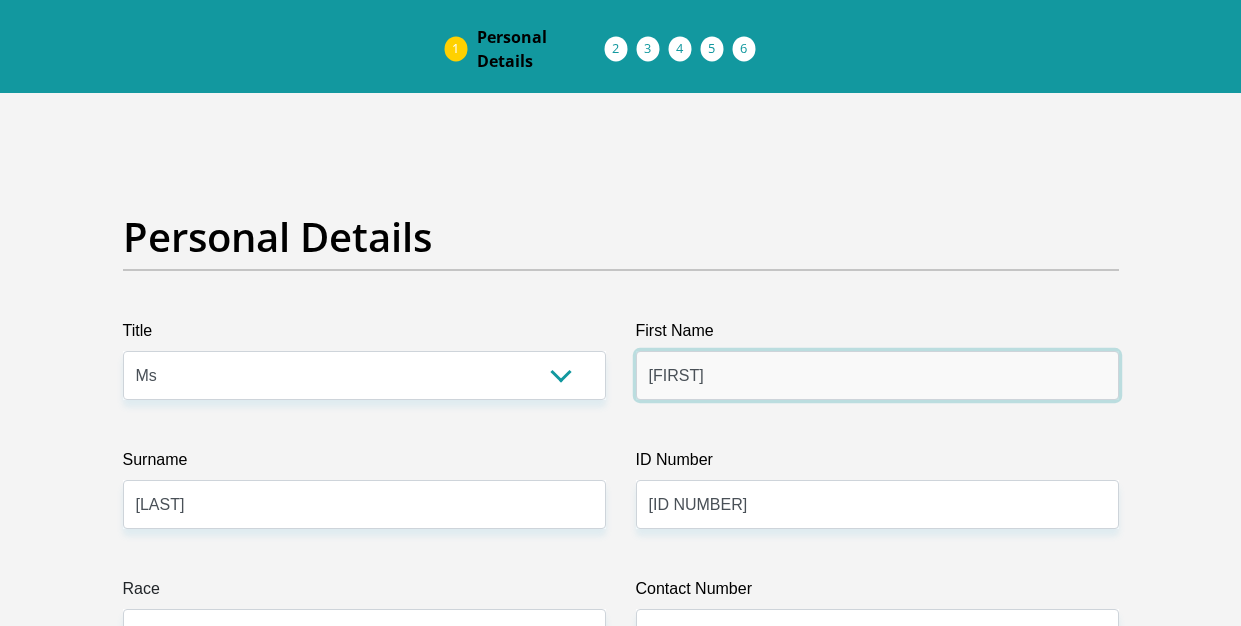 scroll, scrollTop: 200, scrollLeft: 0, axis: vertical 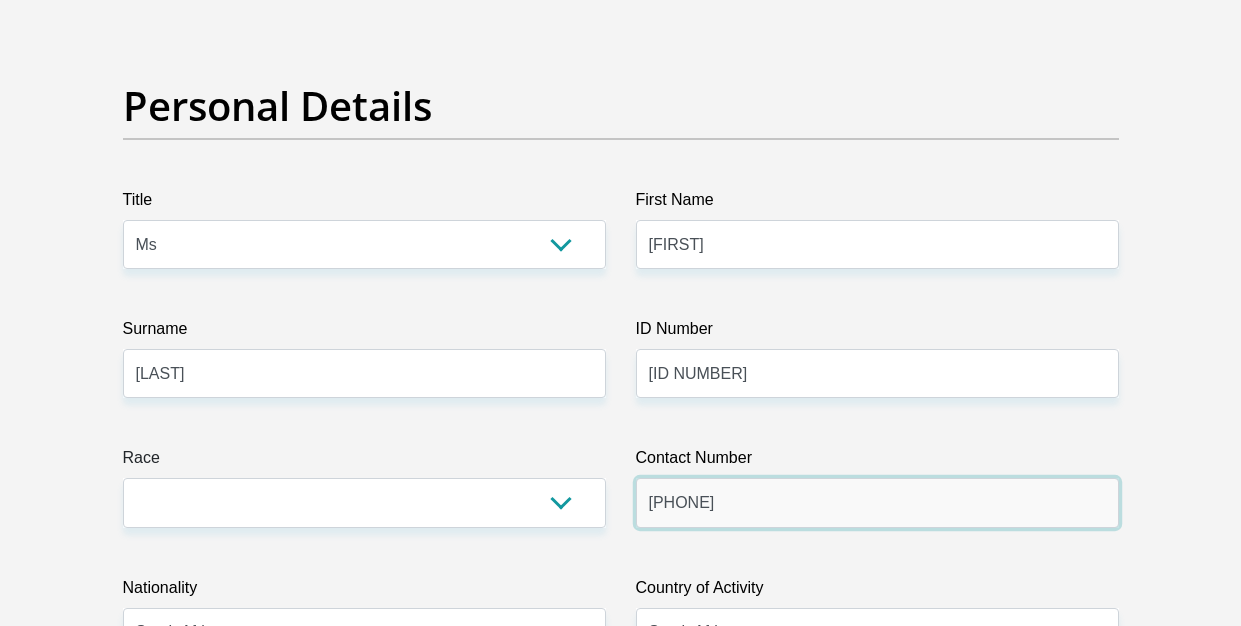 drag, startPoint x: 780, startPoint y: 499, endPoint x: 611, endPoint y: 498, distance: 169.00296 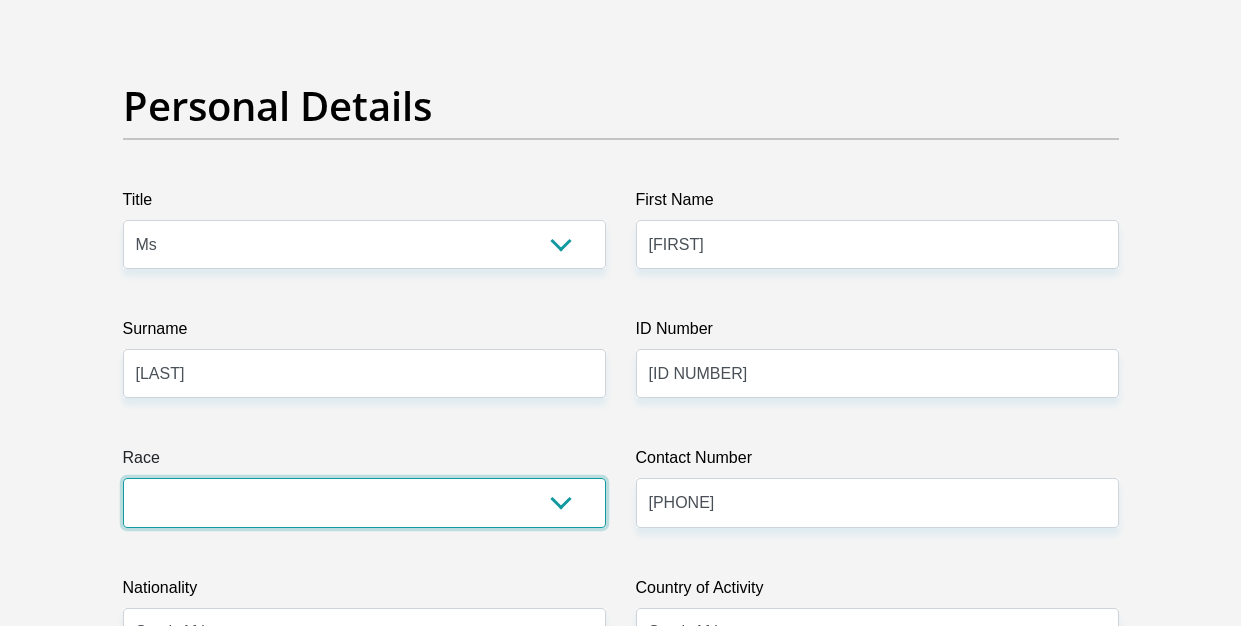 click on "Black
Coloured
Indian
White
Other" at bounding box center (364, 502) 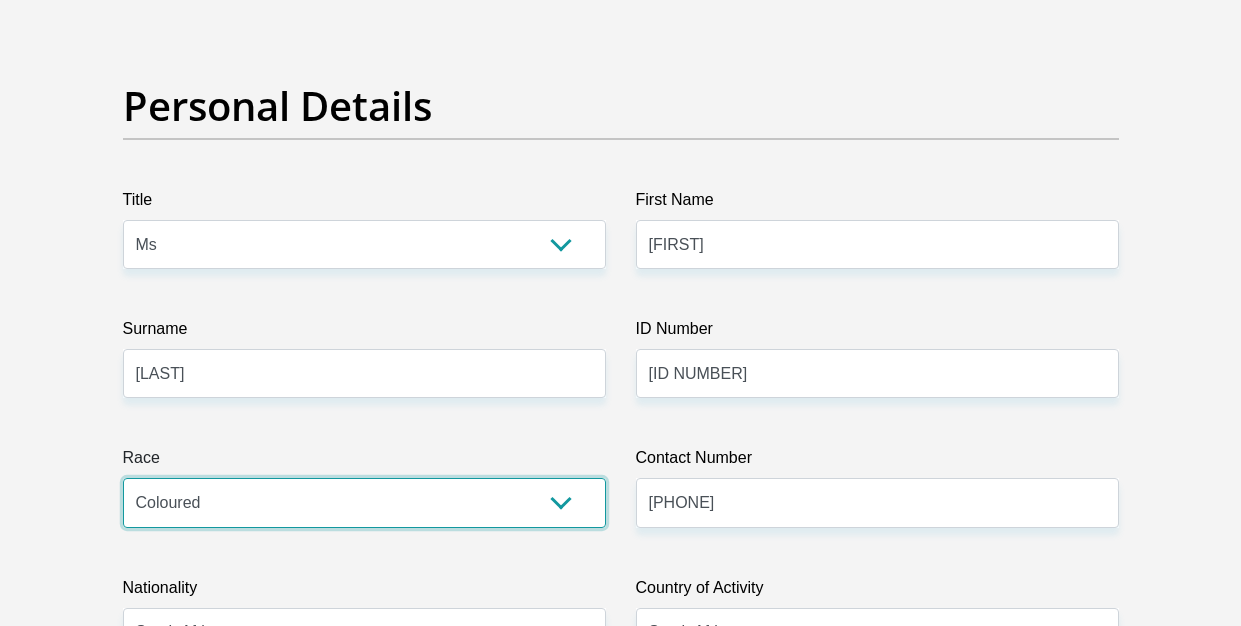 click on "Black
Coloured
Indian
White
Other" at bounding box center (364, 502) 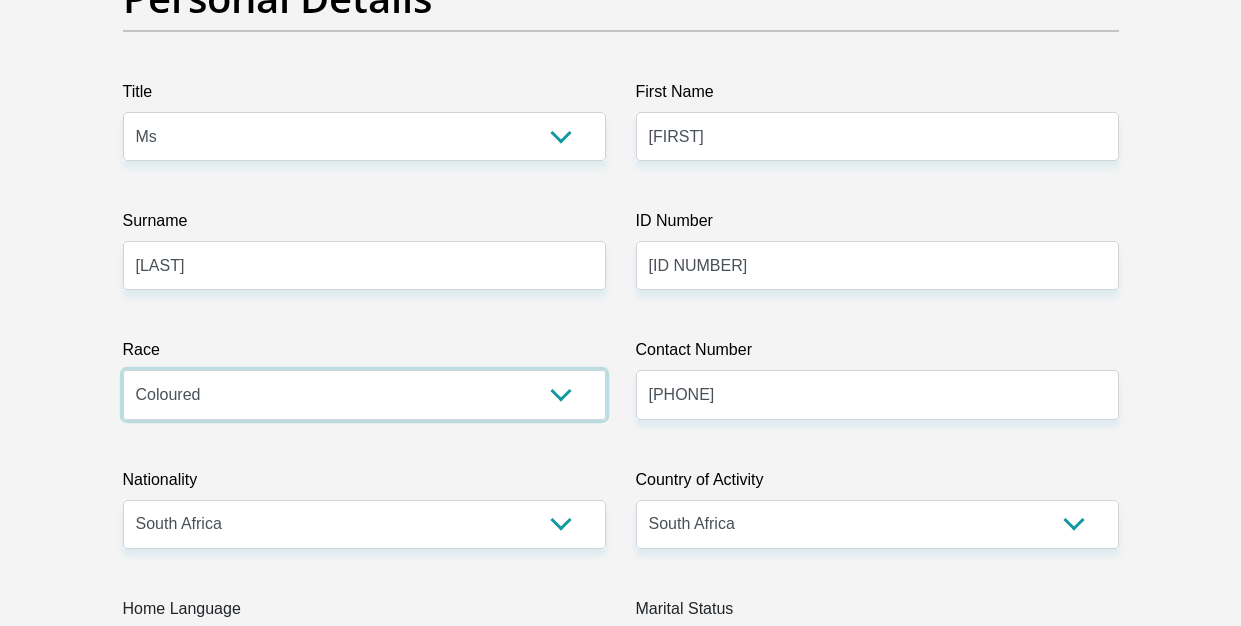 scroll, scrollTop: 400, scrollLeft: 0, axis: vertical 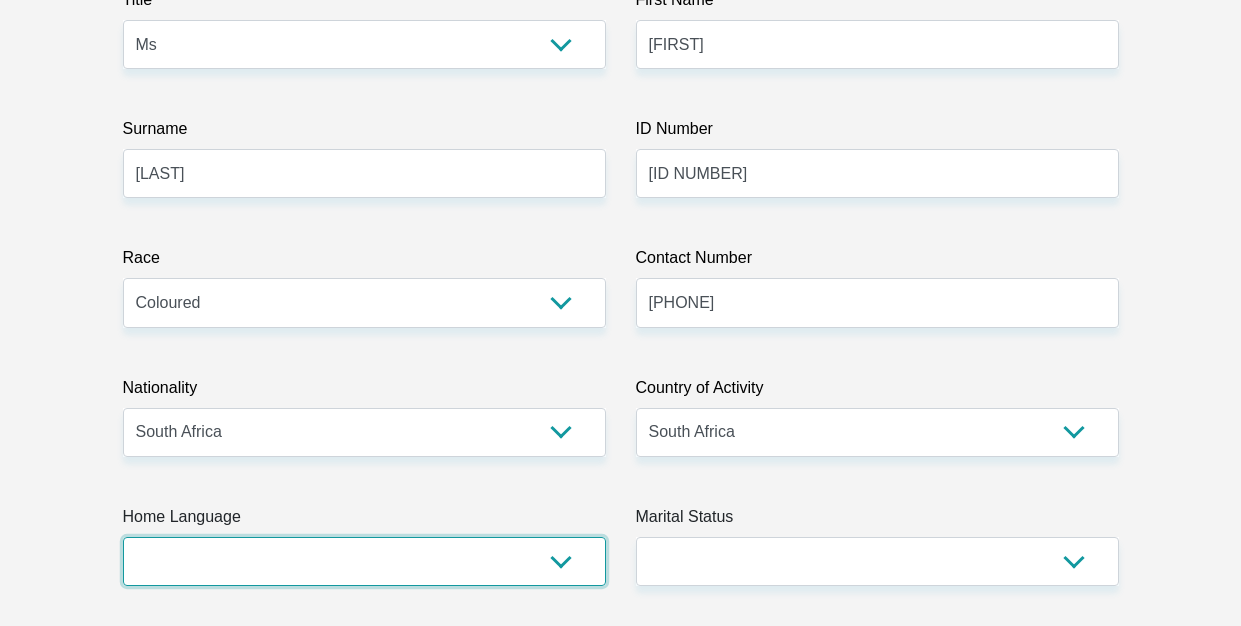 click on "Afrikaans
English
Sepedi
South Ndebele
Southern Sotho
Swati
Tsonga
Tswana
Venda
Xhosa
Zulu
Other" at bounding box center (364, 561) 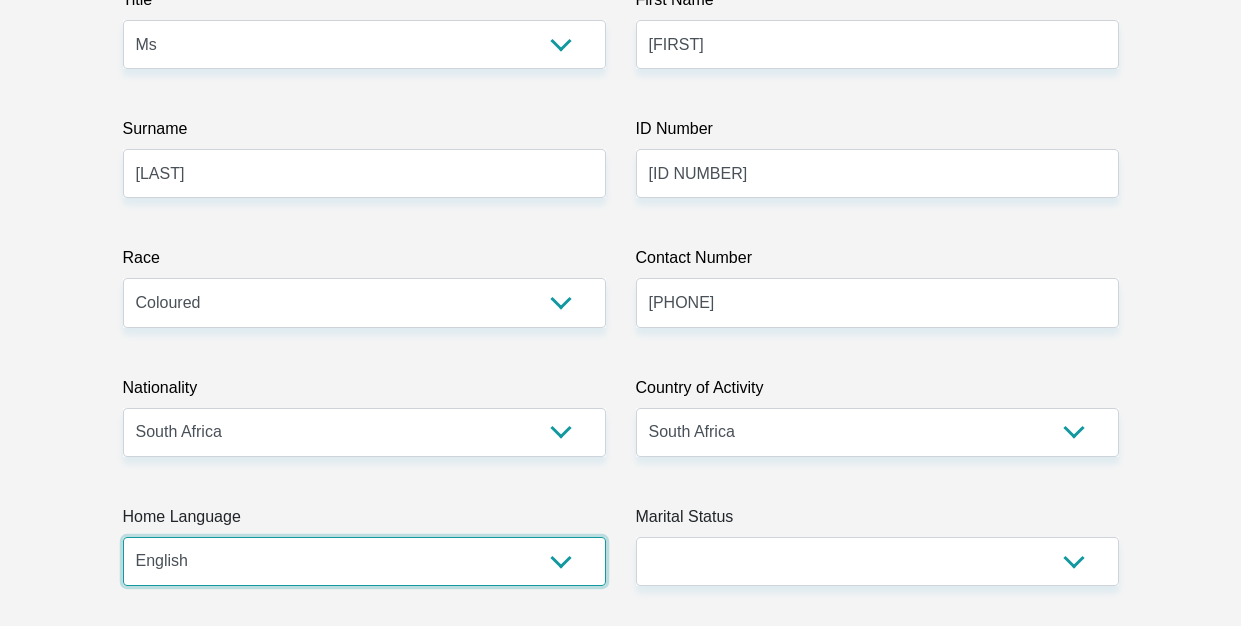 click on "Afrikaans
English
Sepedi
South Ndebele
Southern Sotho
Swati
Tsonga
Tswana
Venda
Xhosa
Zulu
Other" at bounding box center (364, 561) 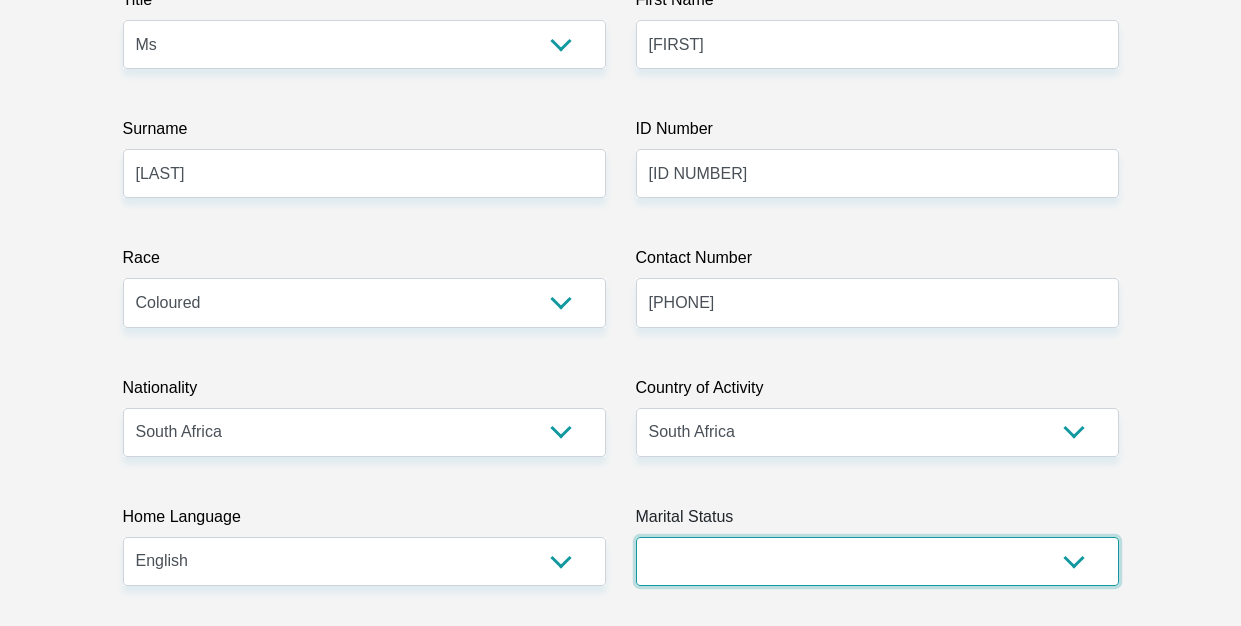 click on "Married ANC
Single
Divorced
Widowed
Married COP or Customary Law" at bounding box center (877, 561) 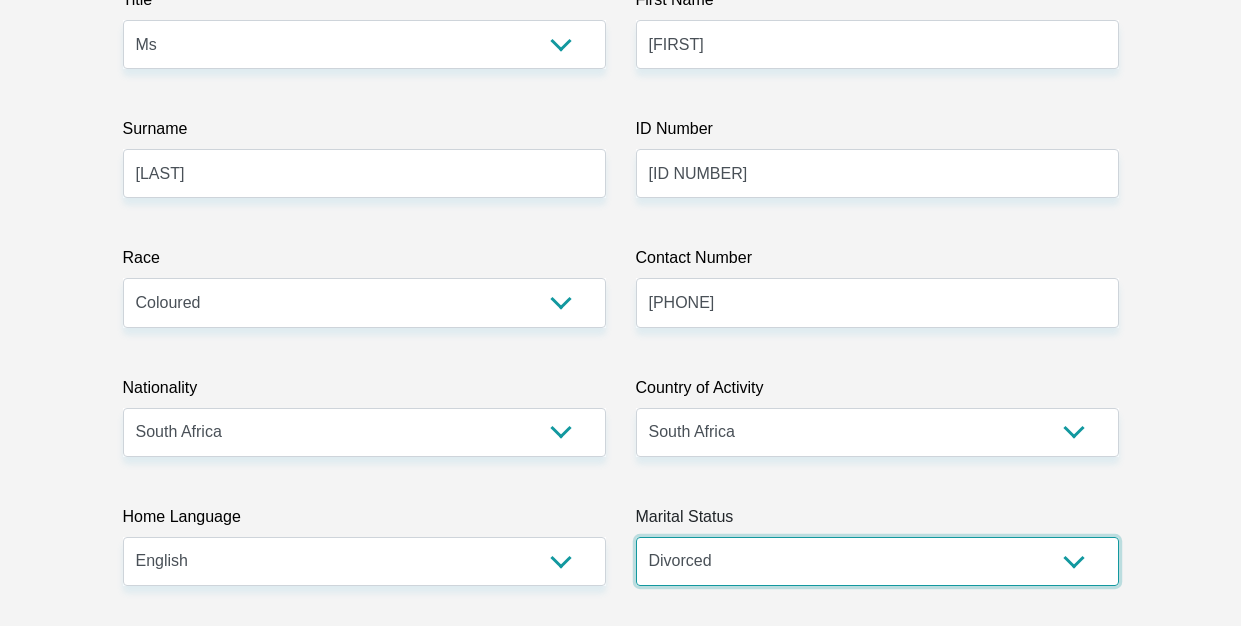 click on "Married ANC
Single
Divorced
Widowed
Married COP or Customary Law" at bounding box center (877, 561) 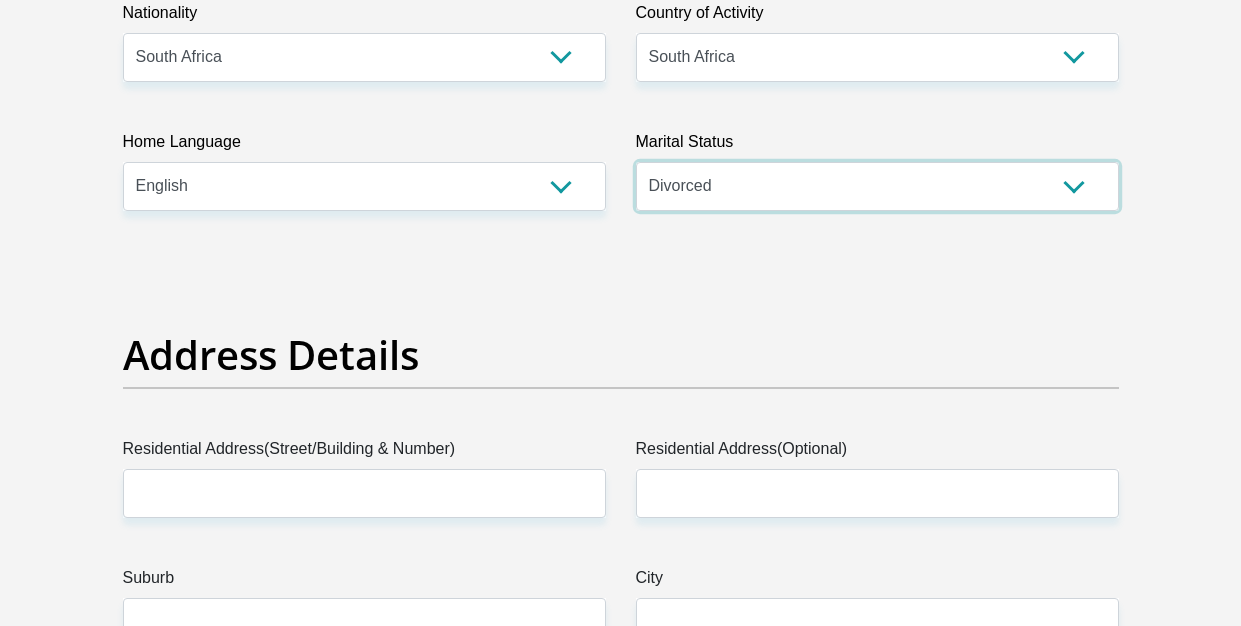 scroll, scrollTop: 900, scrollLeft: 0, axis: vertical 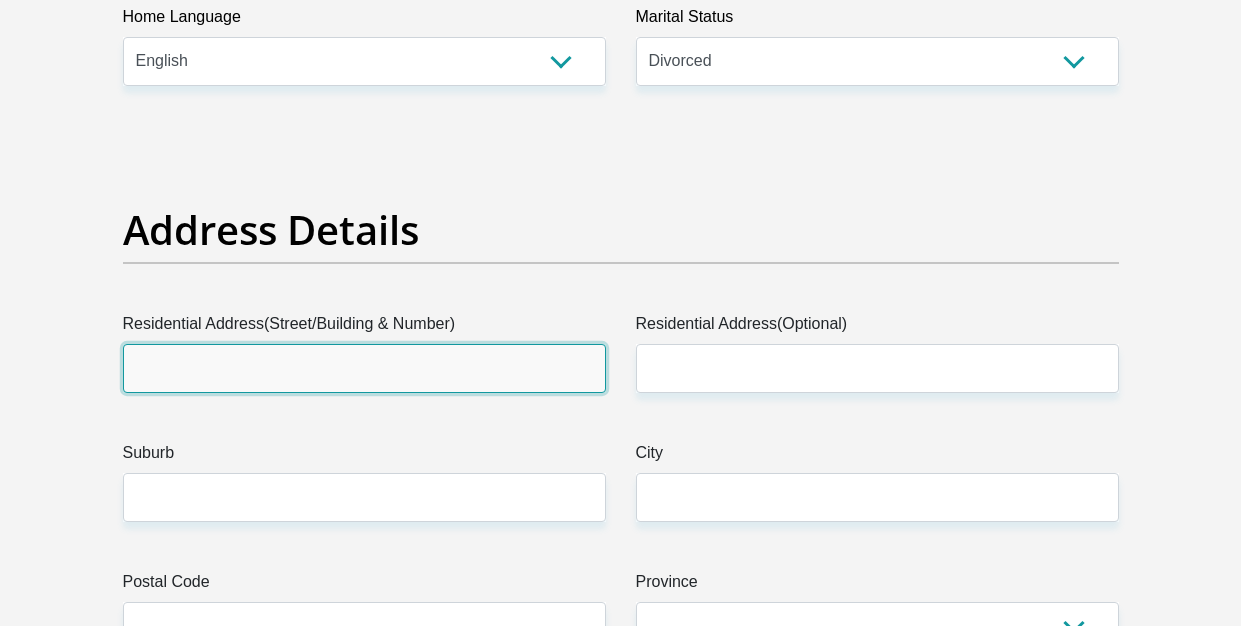 click on "Residential Address(Street/Building & Number)" at bounding box center (364, 368) 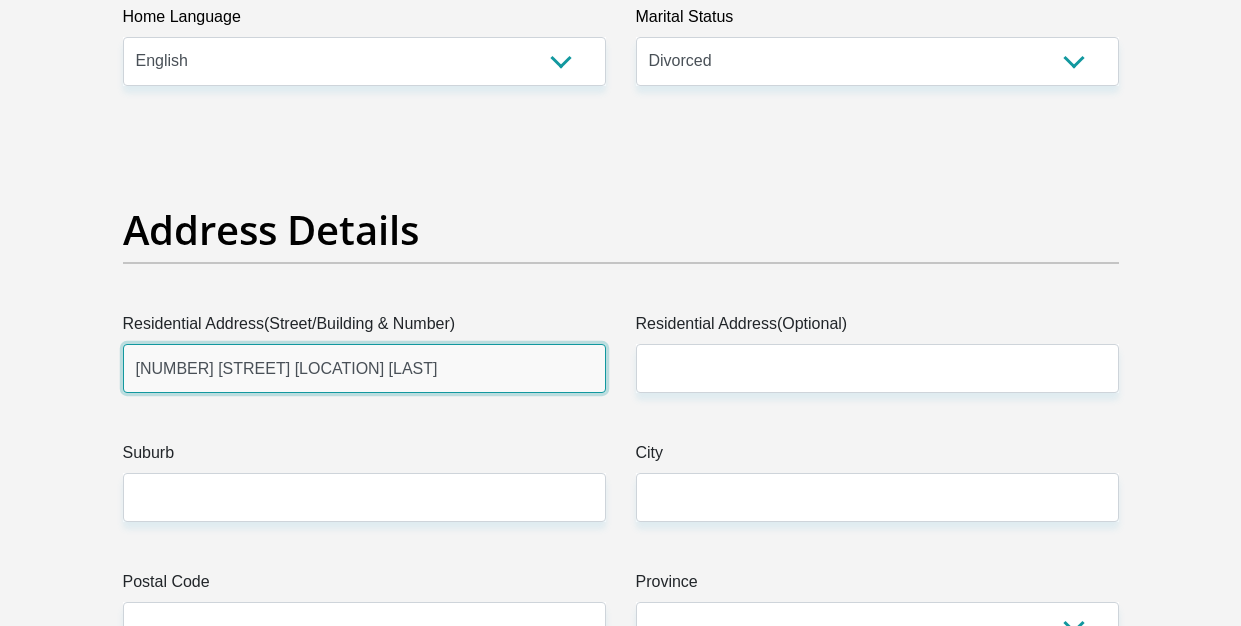 type on "Cape Town" 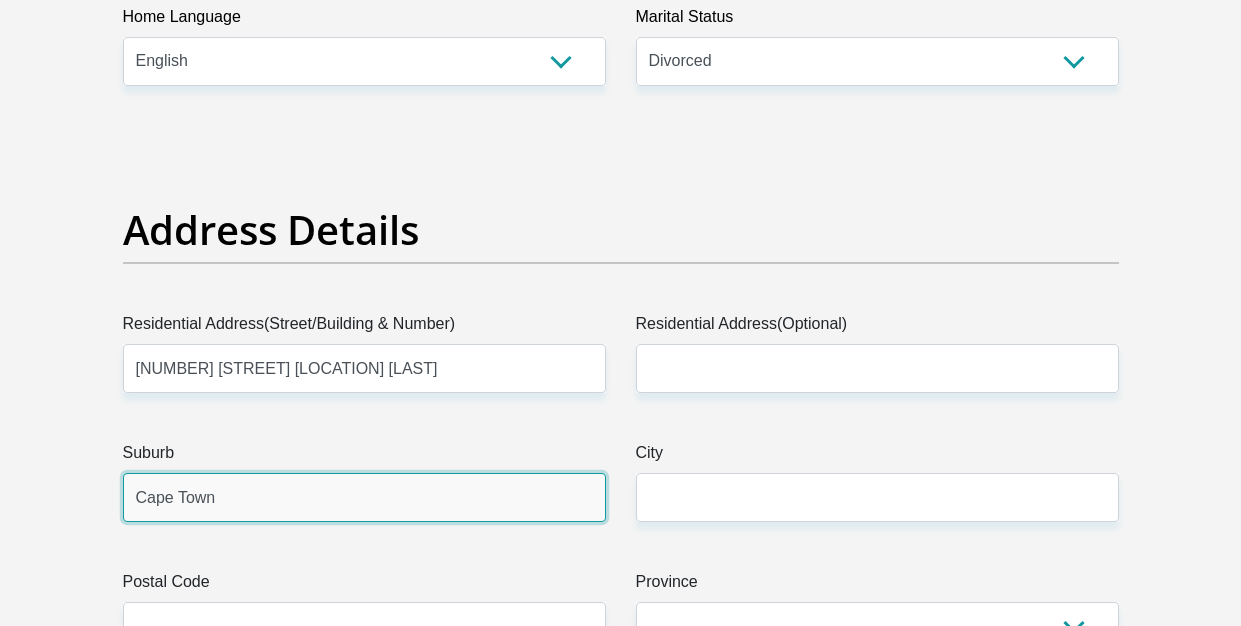 type on "Cape Town" 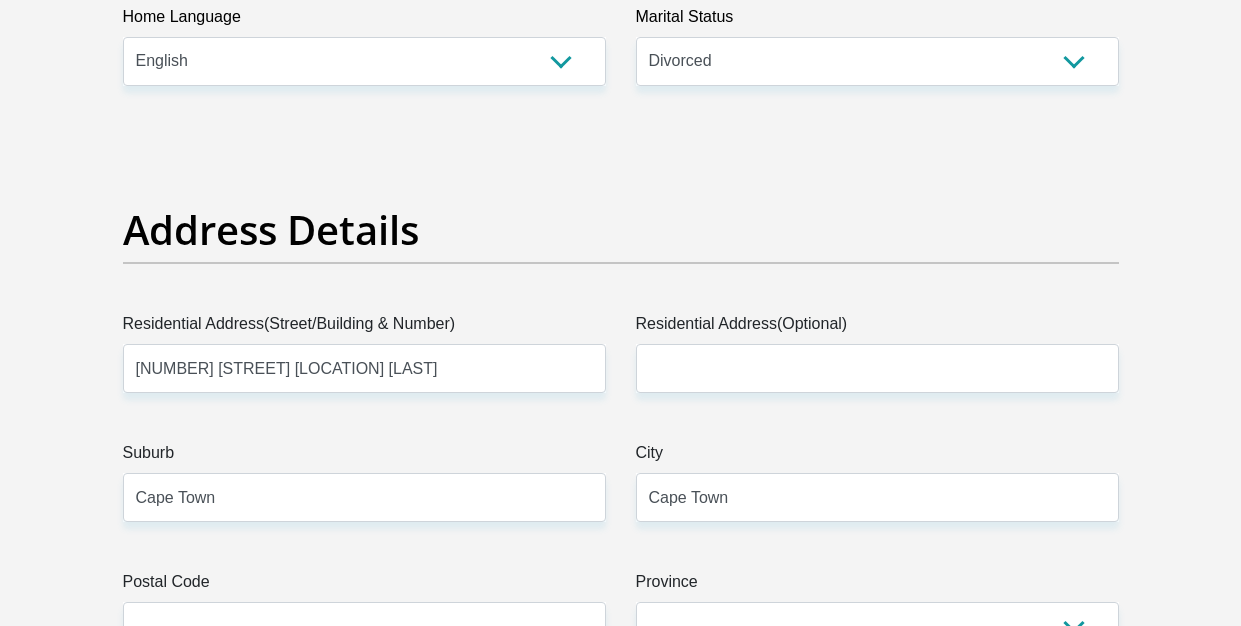 type on "[FIRST].[LAST]@[BRAND].com" 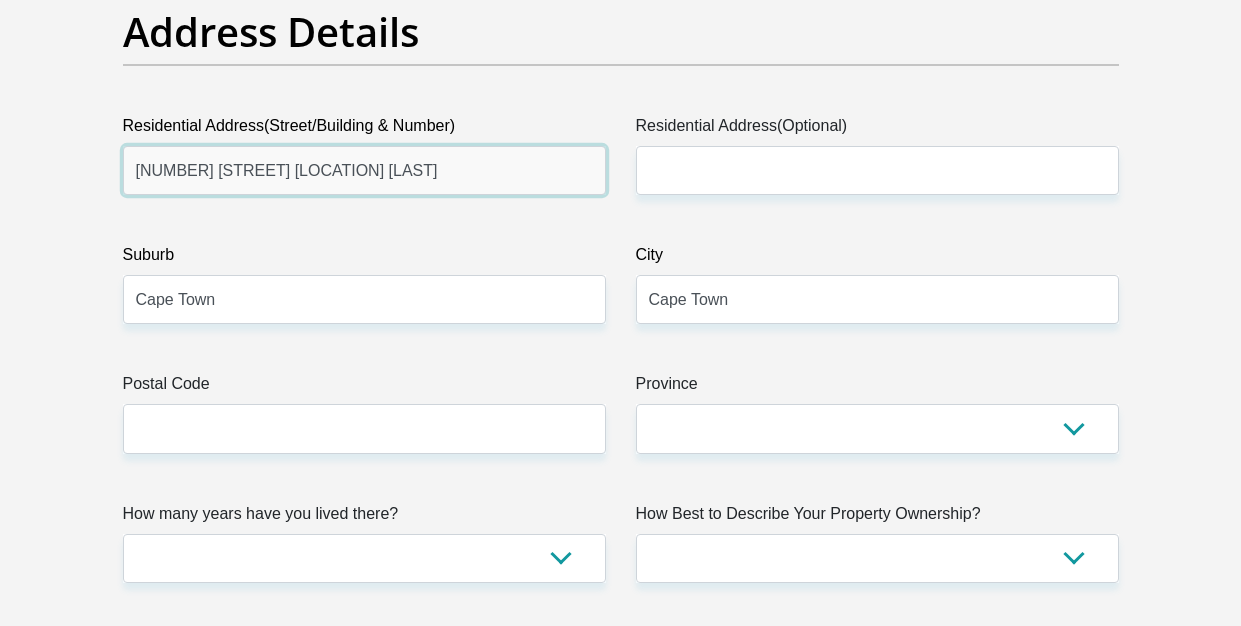 scroll, scrollTop: 1100, scrollLeft: 0, axis: vertical 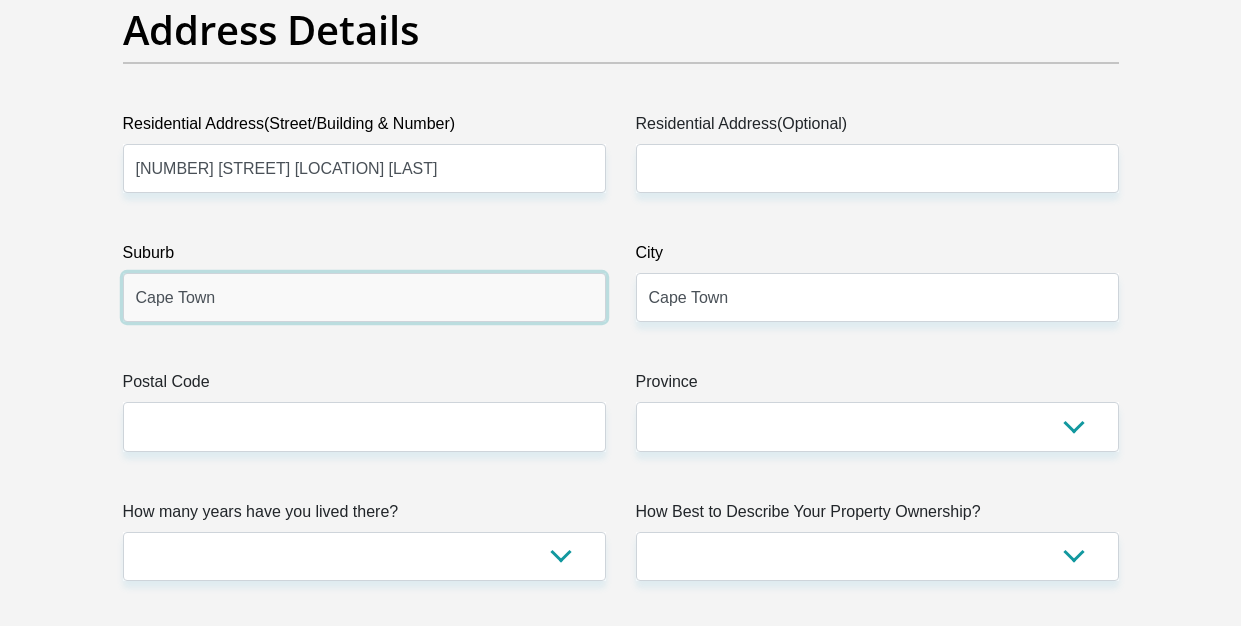 click on "Cape Town" at bounding box center (364, 297) 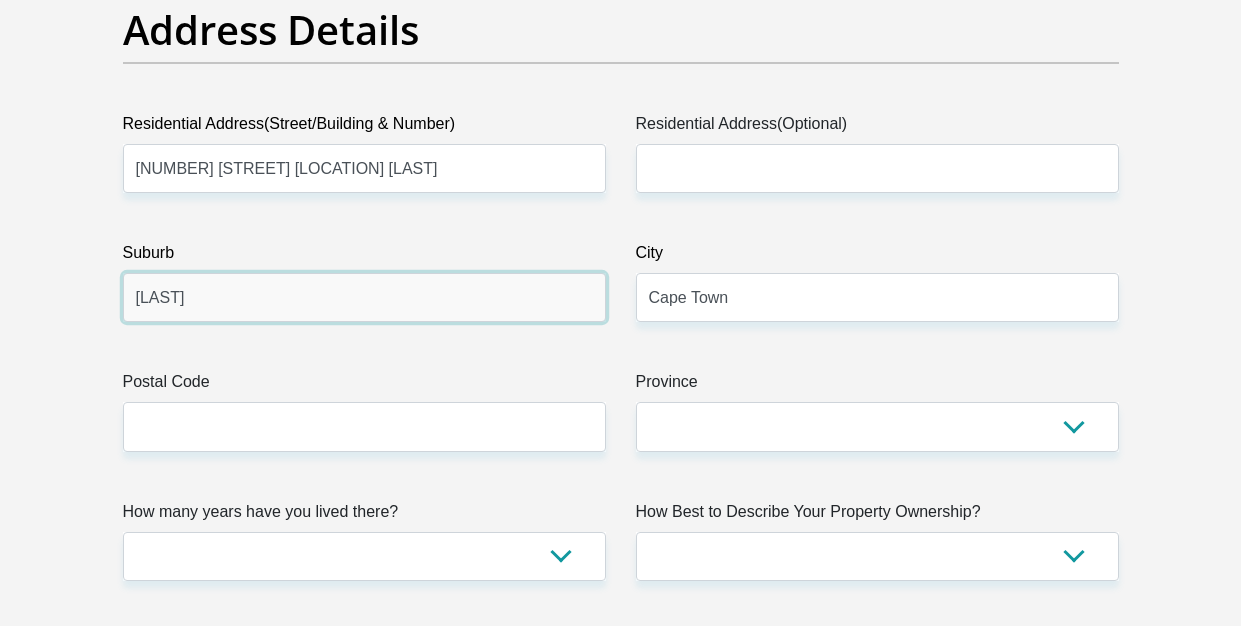 drag, startPoint x: 148, startPoint y: 297, endPoint x: 81, endPoint y: 297, distance: 67 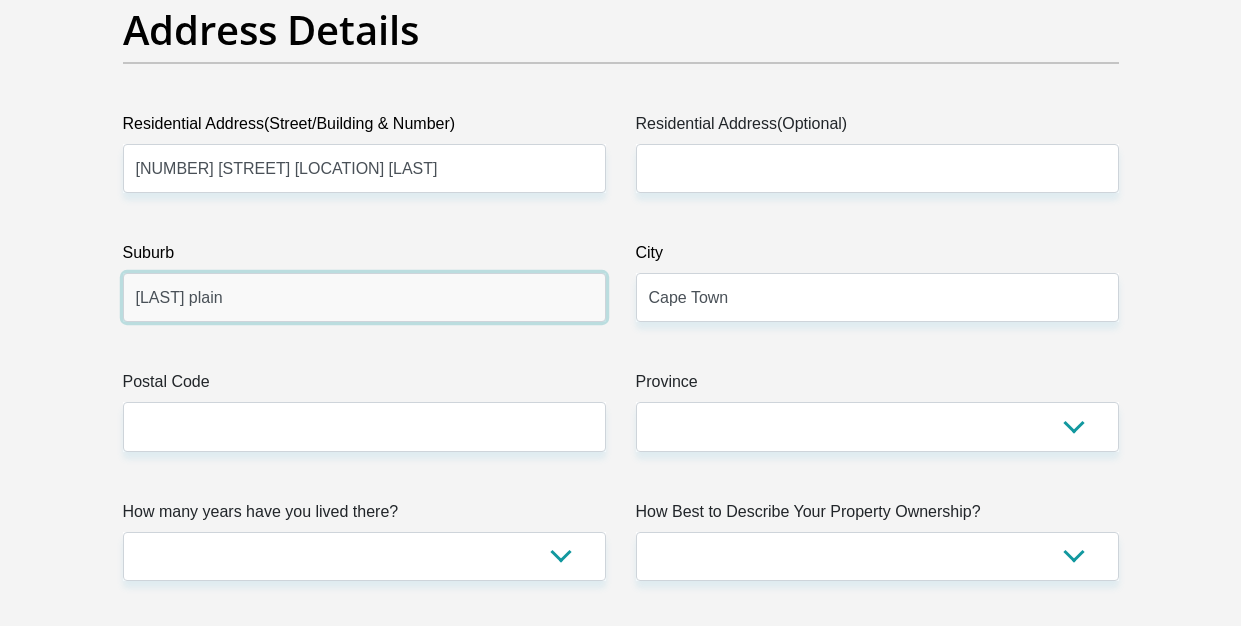 type on "[LAST] plain" 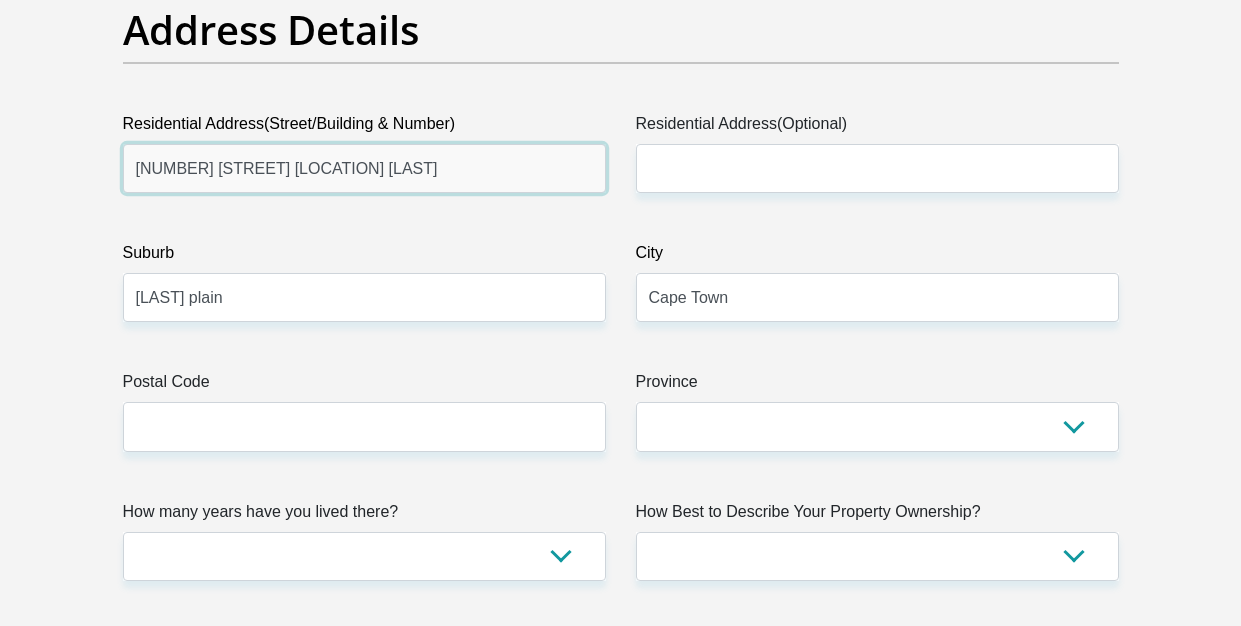 drag, startPoint x: 513, startPoint y: 172, endPoint x: 278, endPoint y: 168, distance: 235.03404 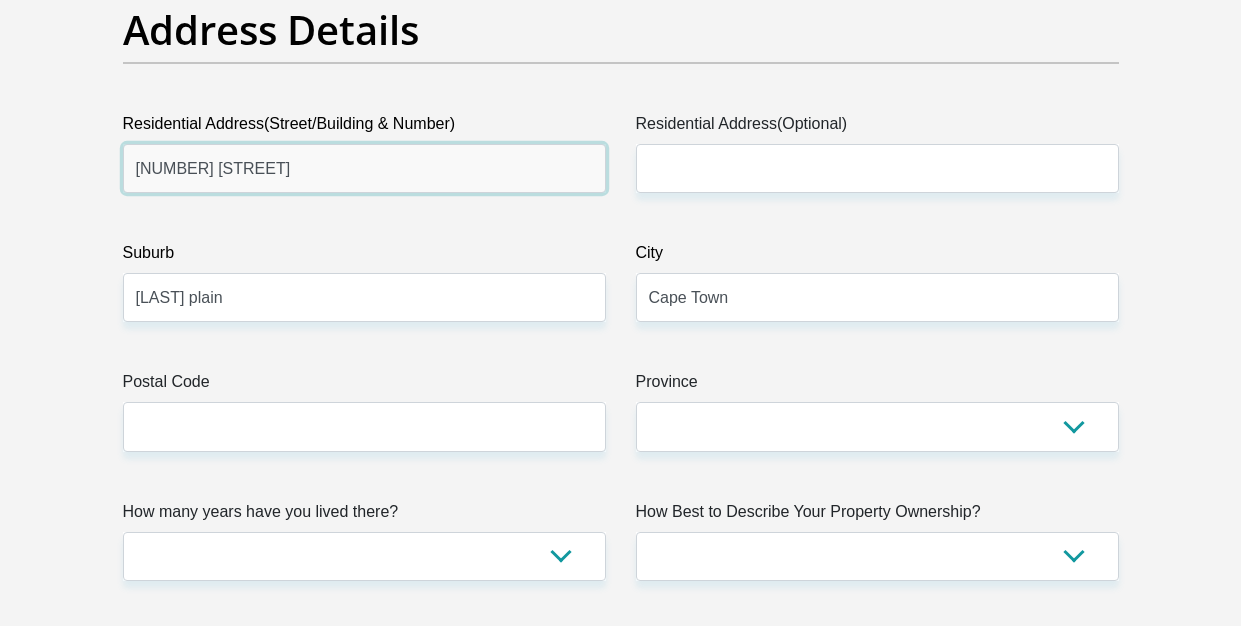type on "[NUMBER] [STREET]" 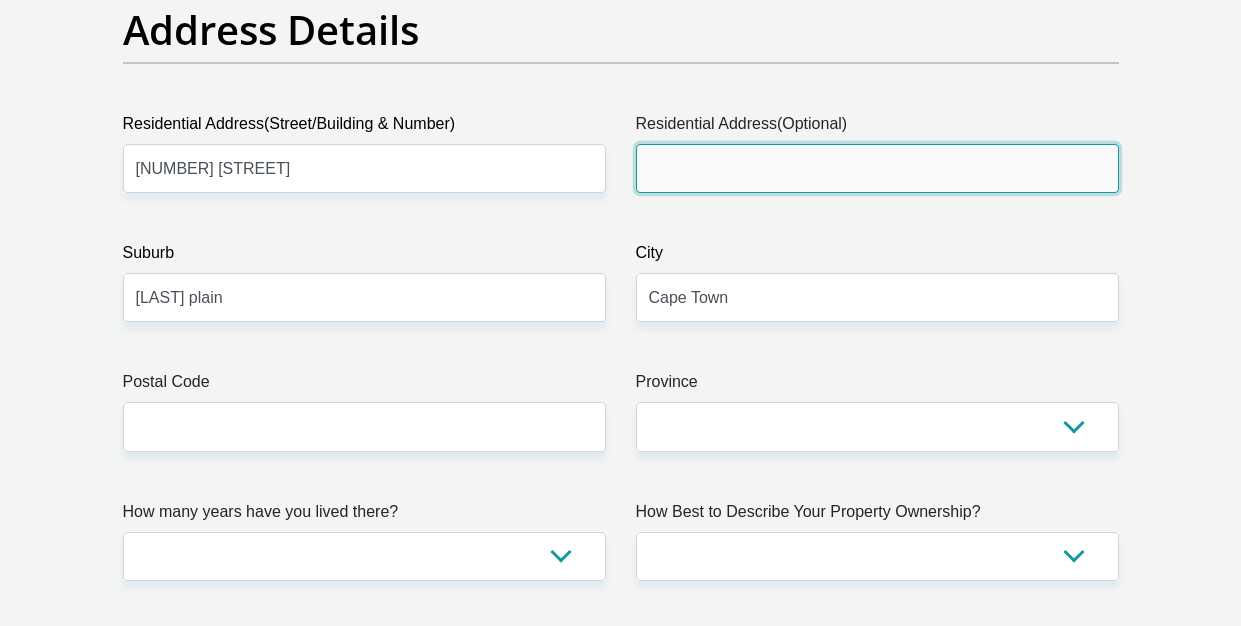 click on "Residential Address(Optional)" at bounding box center (877, 168) 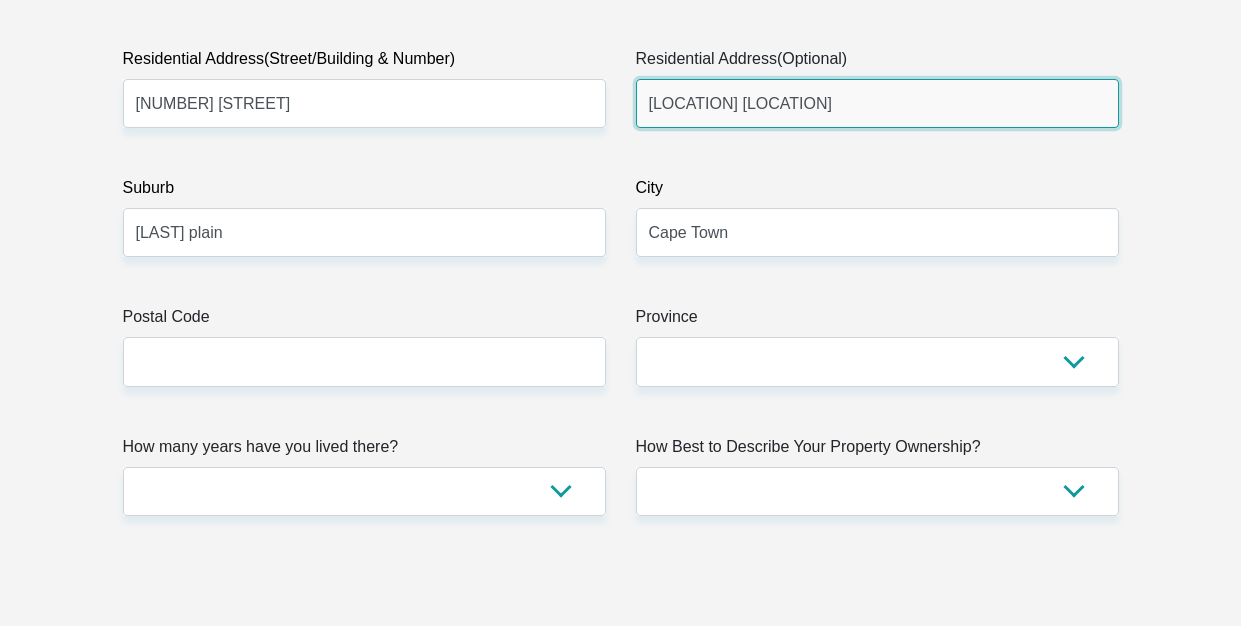 scroll, scrollTop: 1200, scrollLeft: 0, axis: vertical 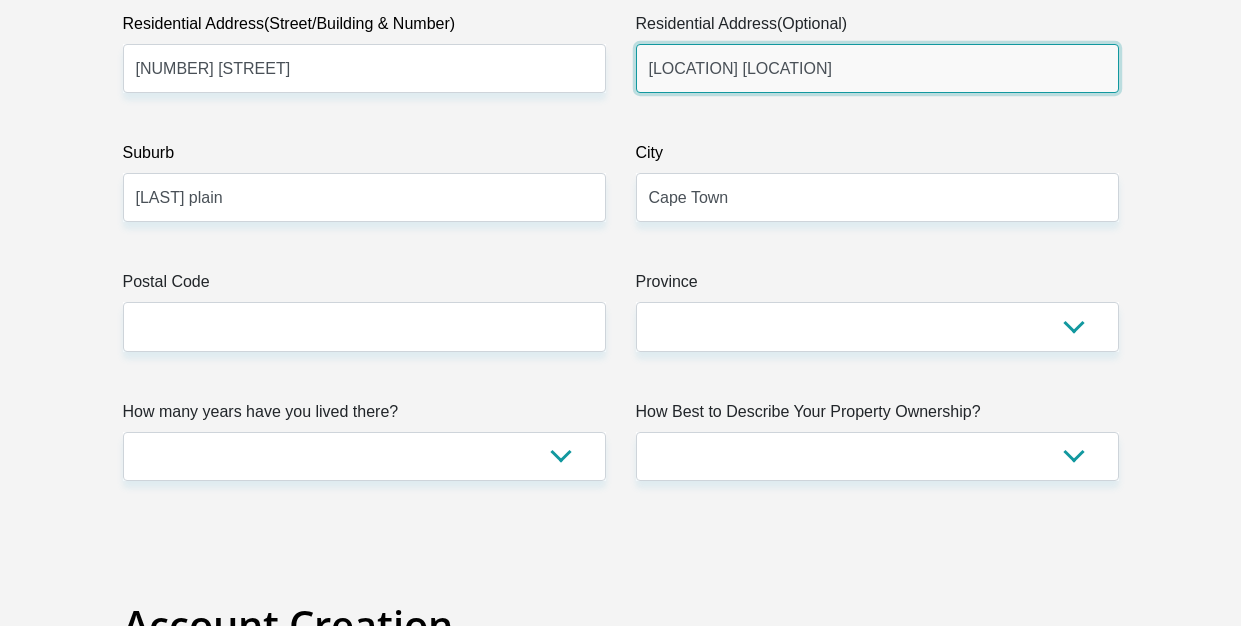 type on "[LOCATION] [LOCATION]" 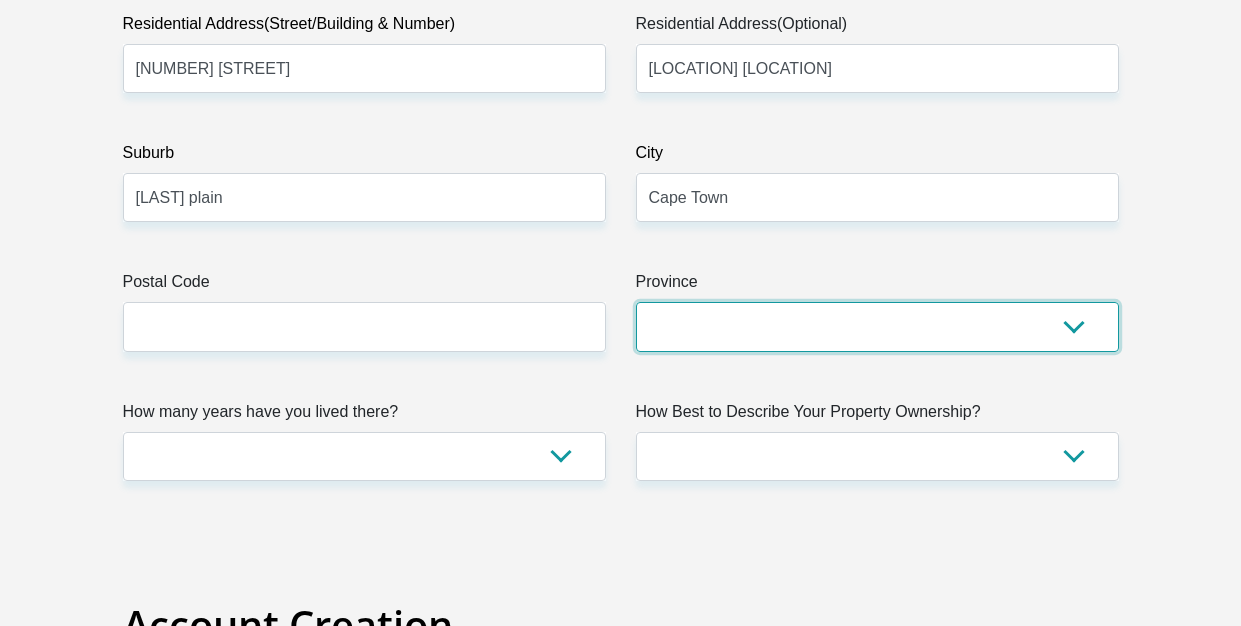 click on "Eastern Cape
Free State
Gauteng
KwaZulu-Natal
Limpopo
Mpumalanga
Northern Cape
North West
Western Cape" at bounding box center (877, 326) 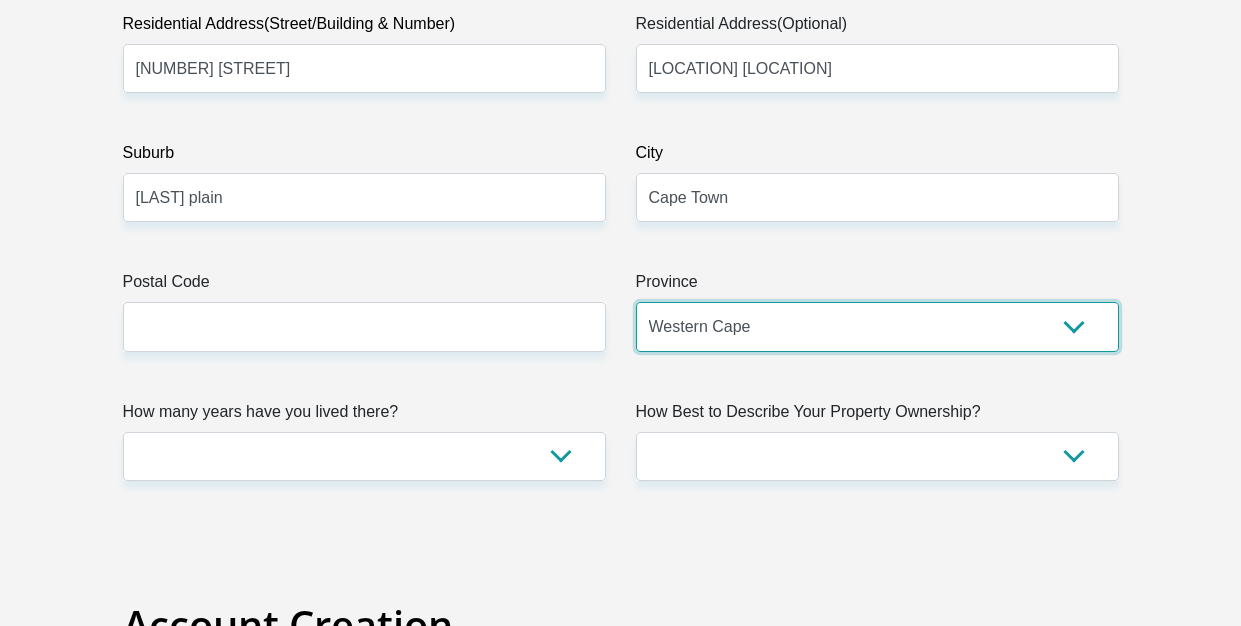 click on "Eastern Cape
Free State
Gauteng
KwaZulu-Natal
Limpopo
Mpumalanga
Northern Cape
North West
Western Cape" at bounding box center [877, 326] 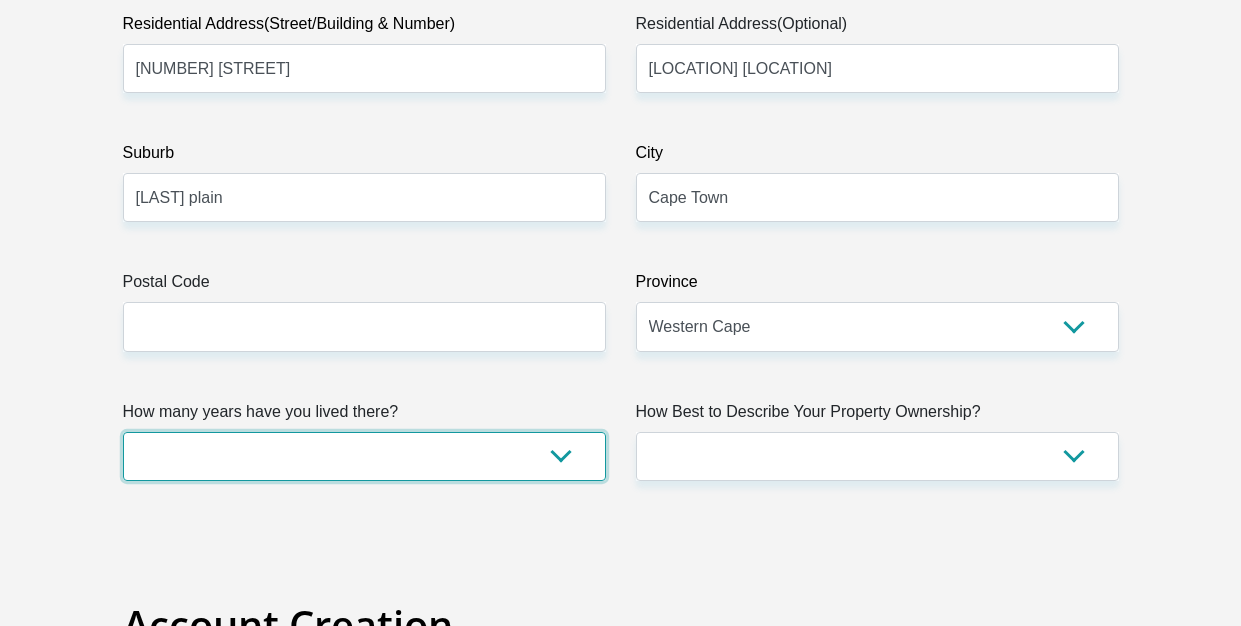 click on "less than 1 year
1-3 years
3-5 years
5+ years" at bounding box center (364, 456) 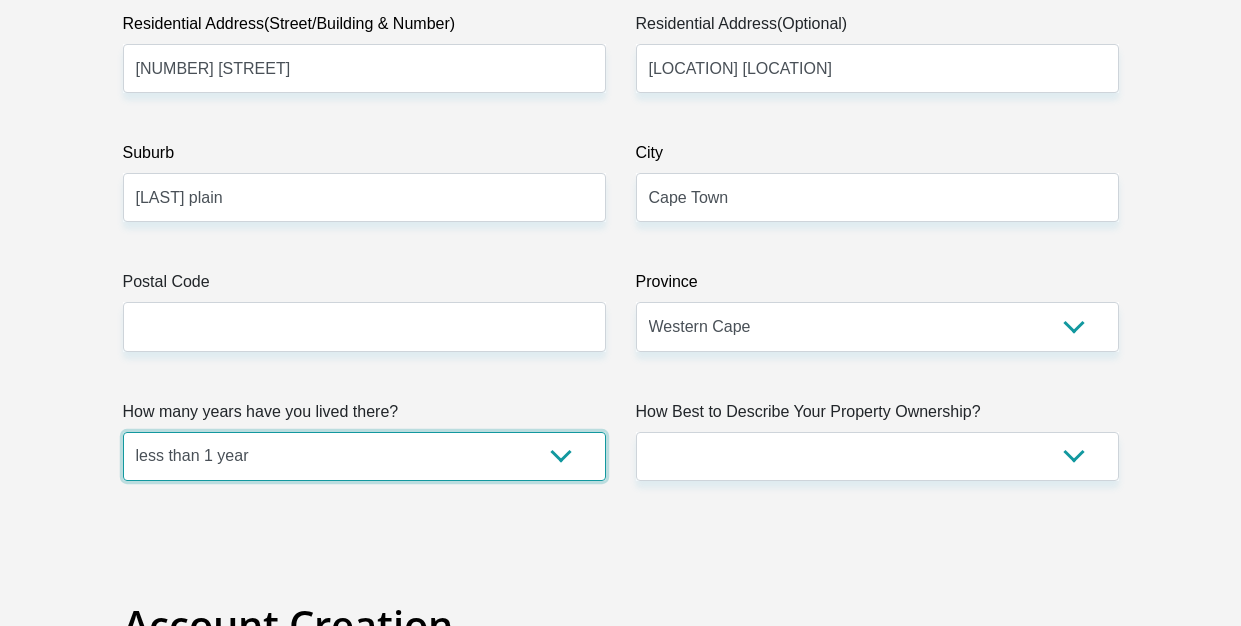 click on "less than 1 year
1-3 years
3-5 years
5+ years" at bounding box center (364, 456) 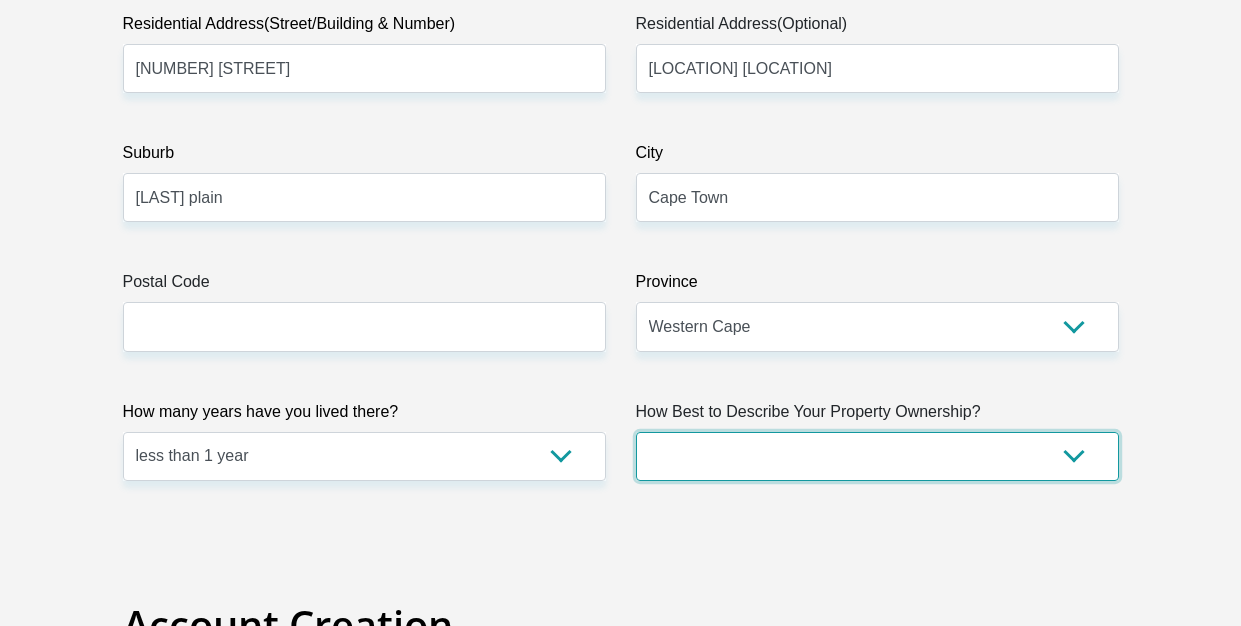 click on "Owned
Rented
Family Owned
Company Dwelling" at bounding box center [877, 456] 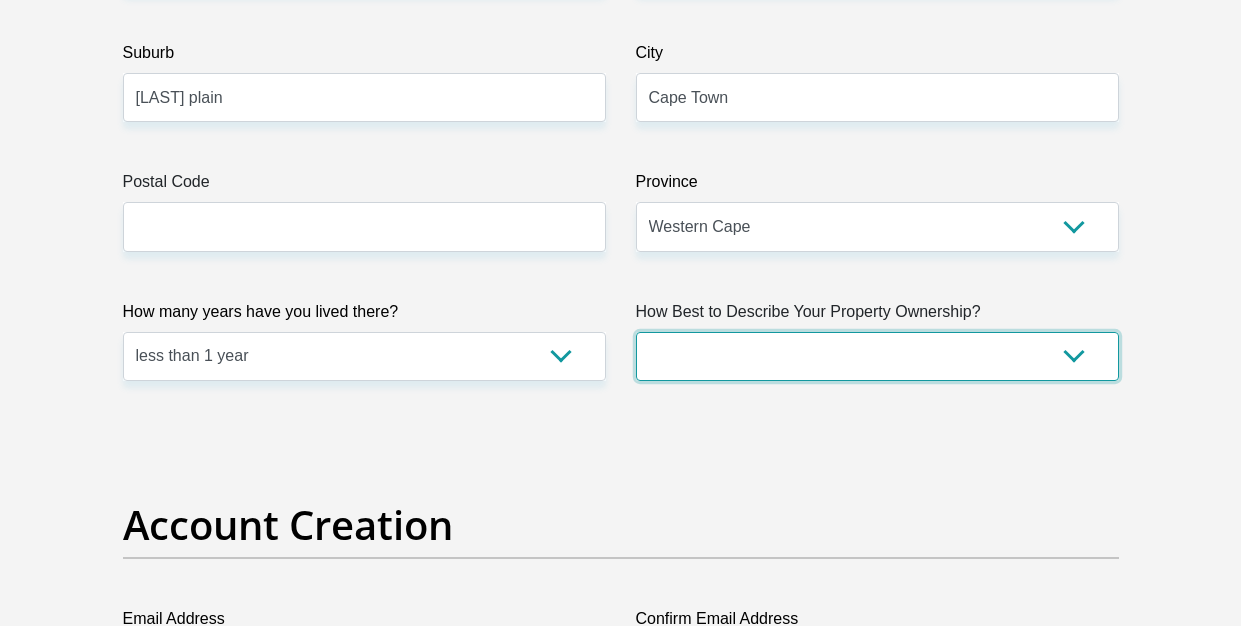 click on "Owned
Rented
Family Owned
Company Dwelling" at bounding box center [877, 356] 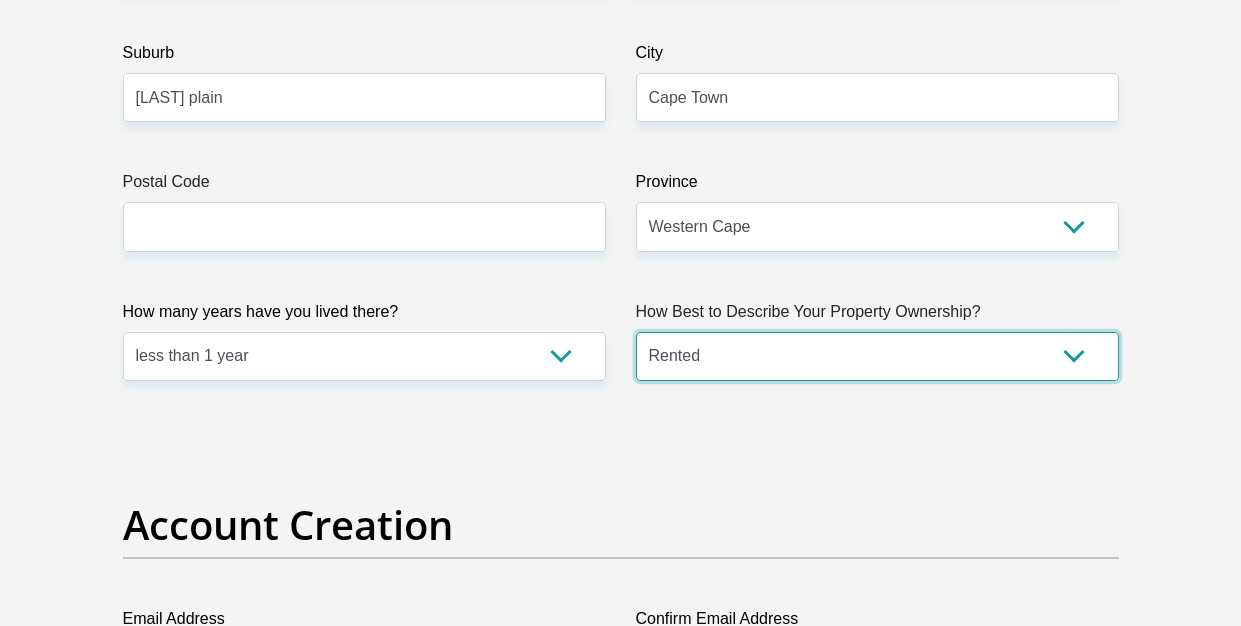 click on "Owned
Rented
Family Owned
Company Dwelling" at bounding box center [877, 356] 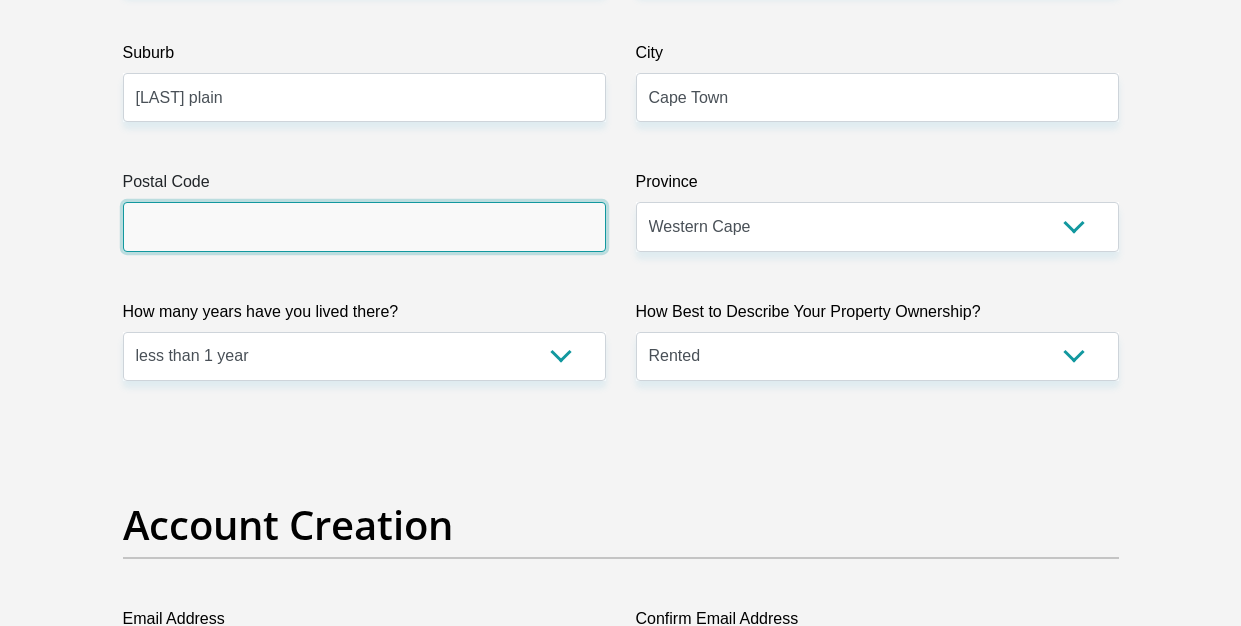 click on "Postal Code" at bounding box center (364, 226) 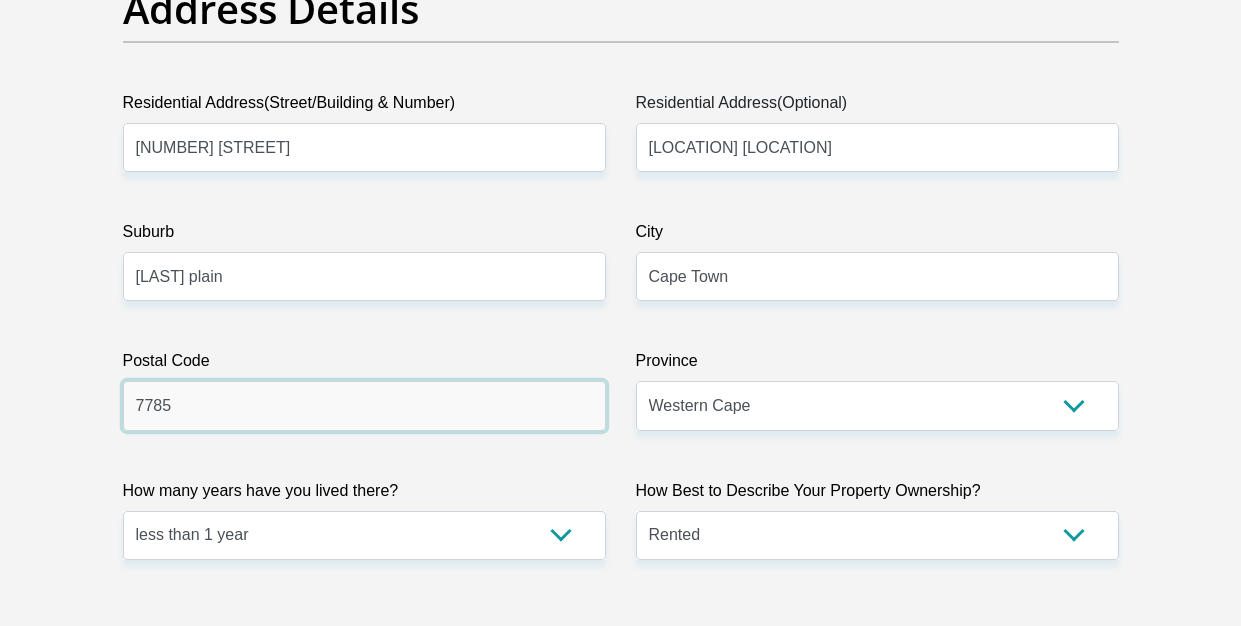 scroll, scrollTop: 1100, scrollLeft: 0, axis: vertical 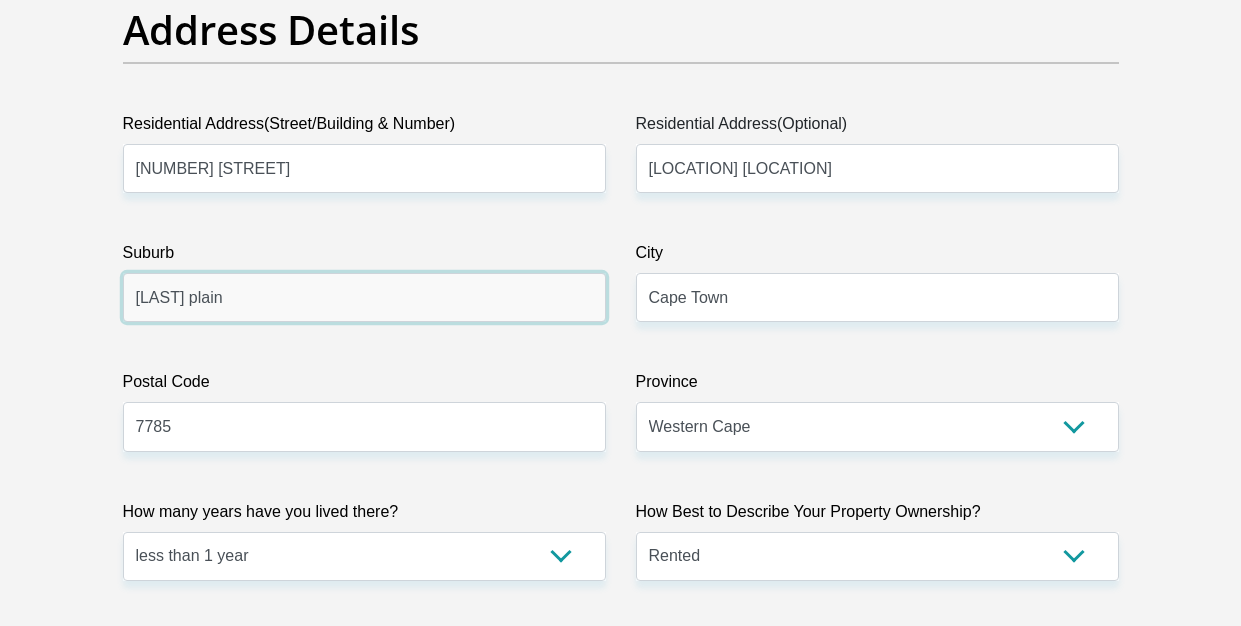 click on "[LAST] plain" at bounding box center (364, 297) 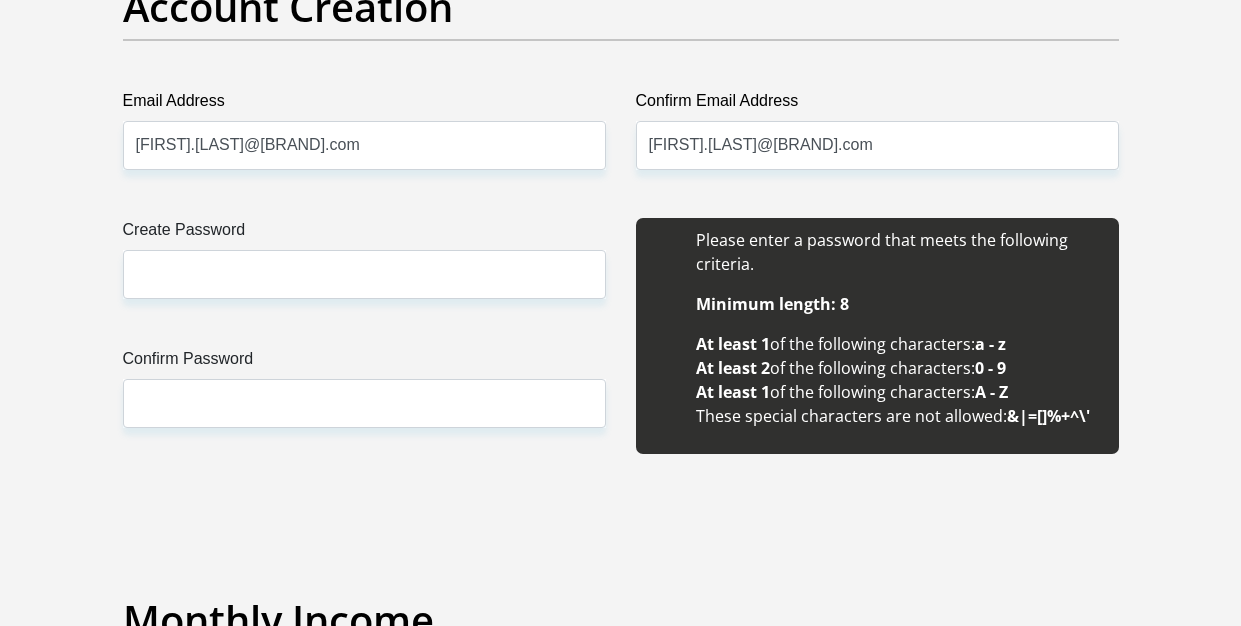 scroll, scrollTop: 1900, scrollLeft: 0, axis: vertical 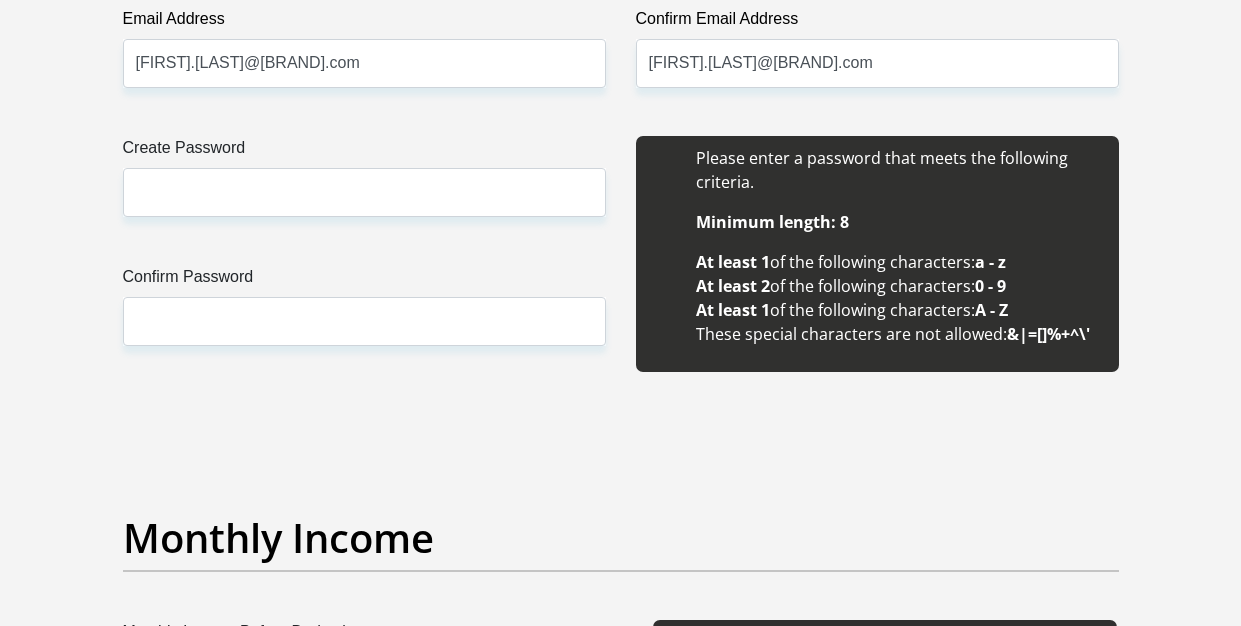 type on "[LAST]" 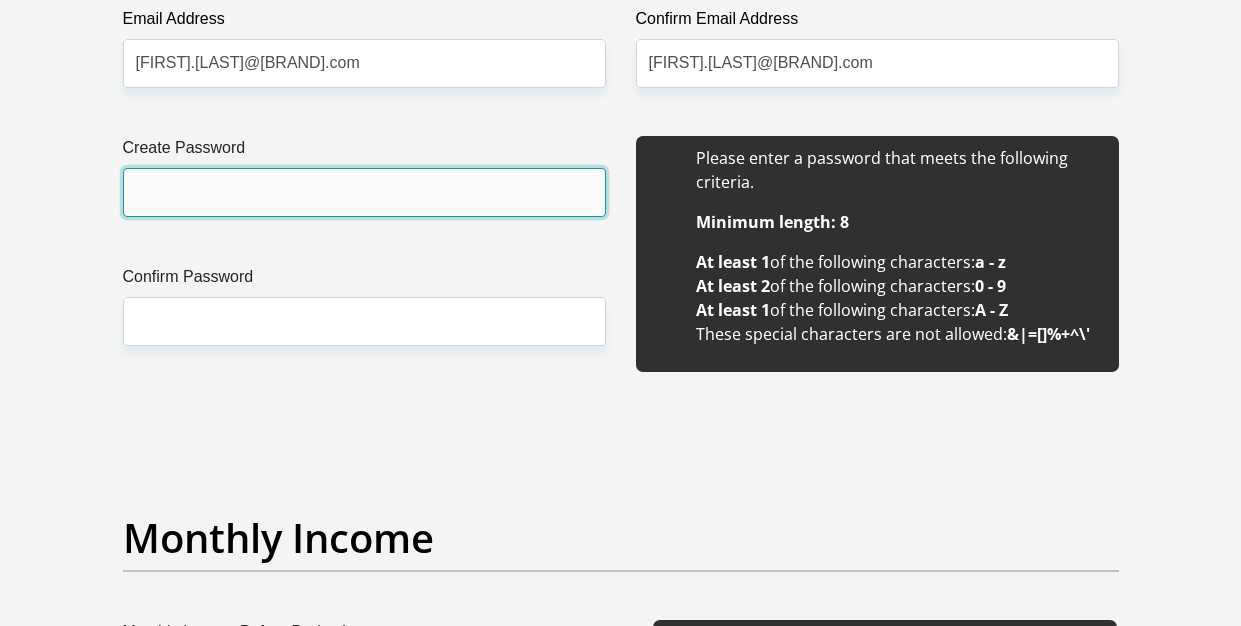 click on "Create Password" at bounding box center [364, 192] 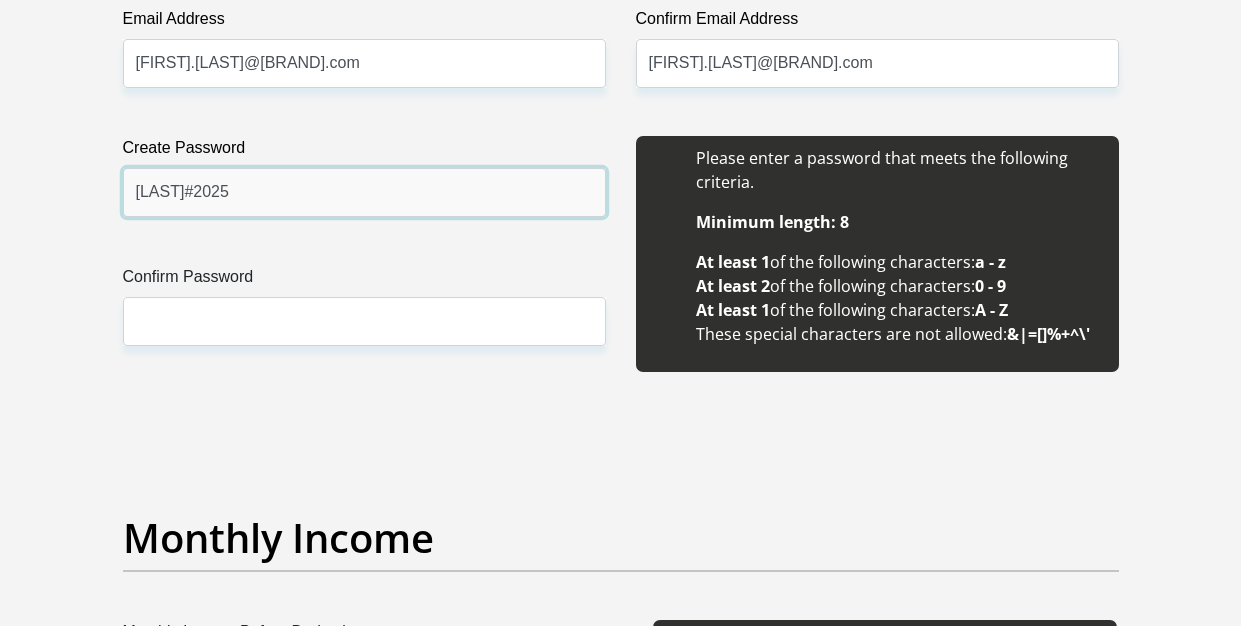 type on "[LAST]#2025" 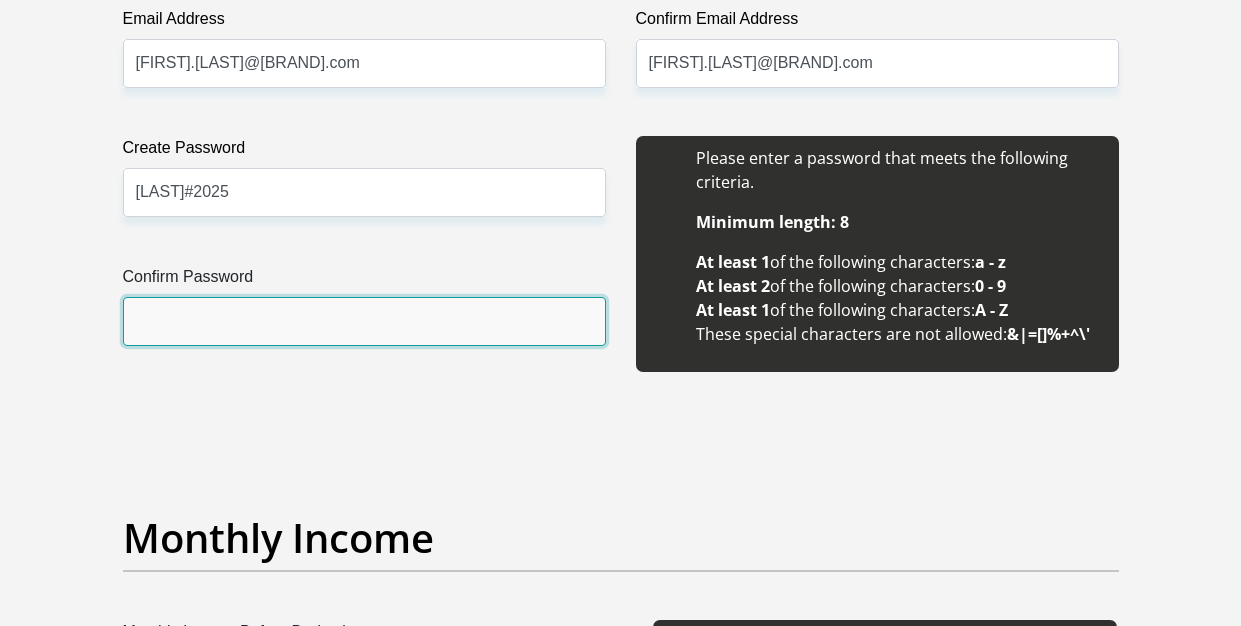 click on "Confirm Password" at bounding box center [364, 321] 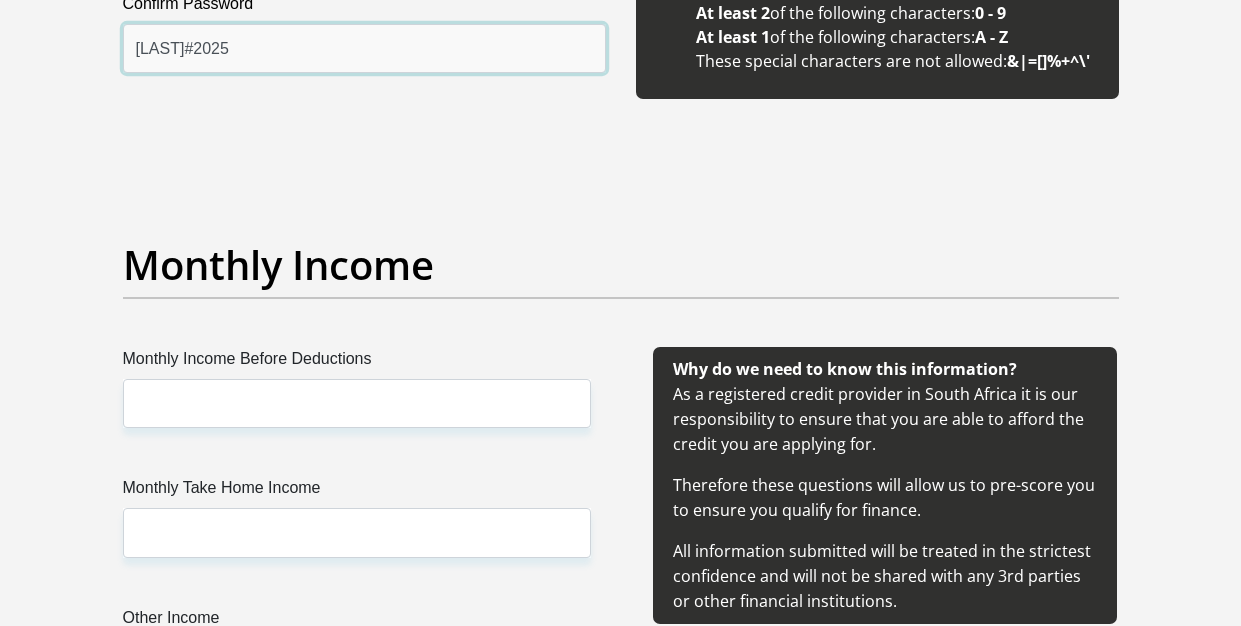 scroll, scrollTop: 2300, scrollLeft: 0, axis: vertical 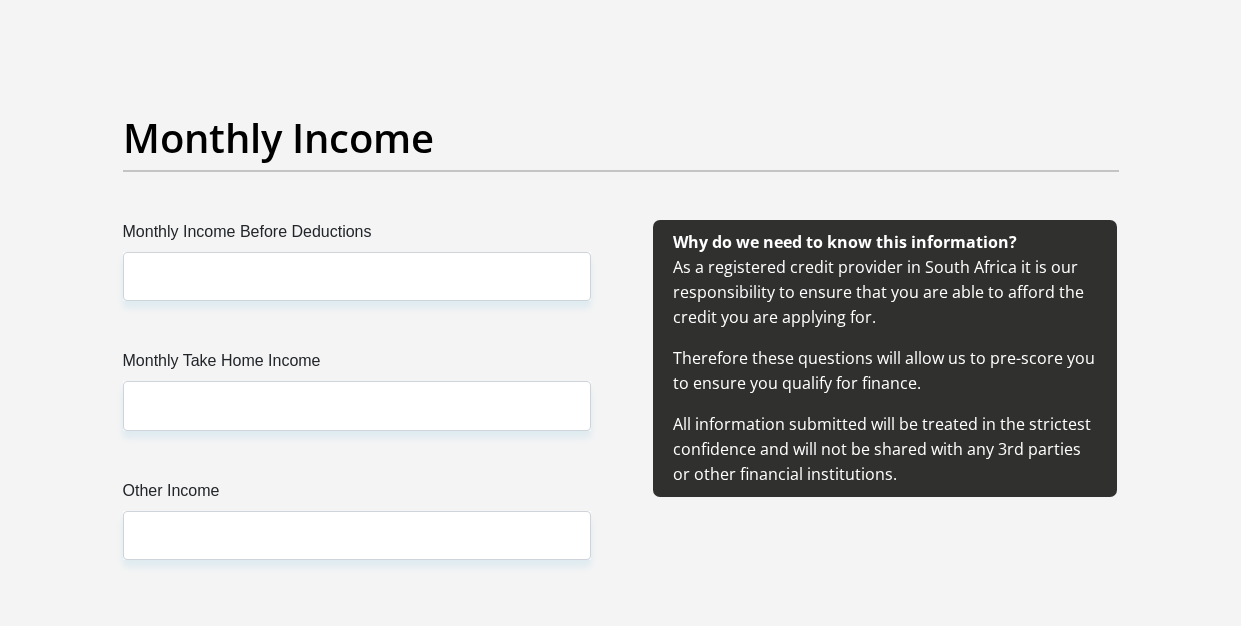 type on "[LAST]#2025" 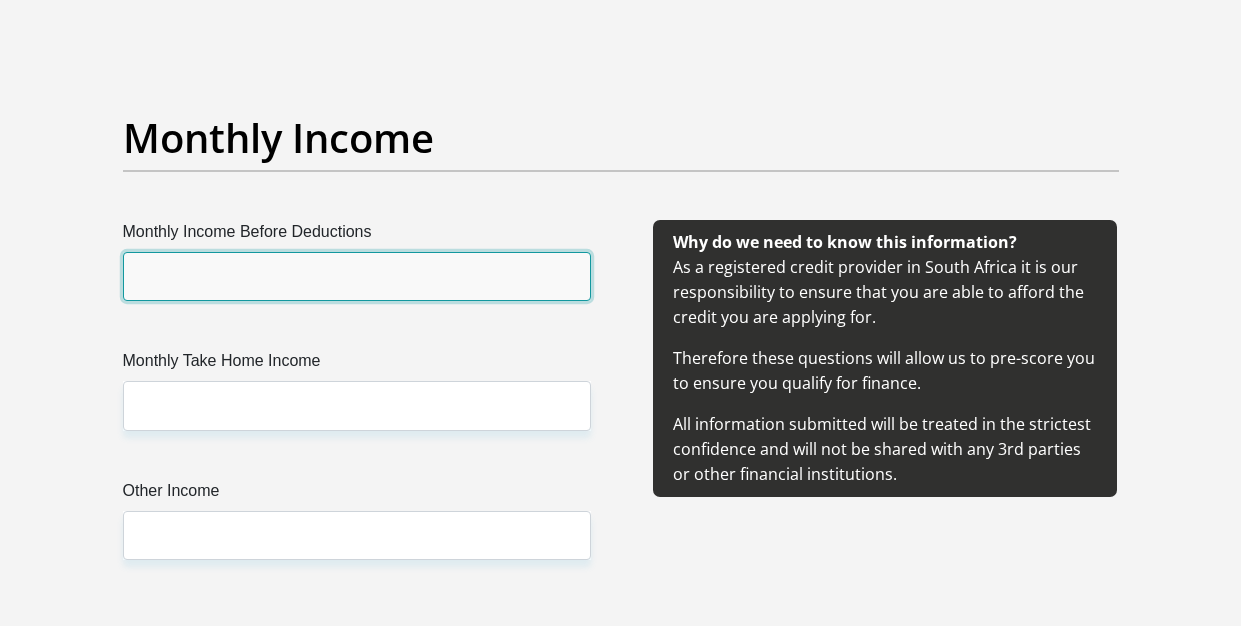 click on "Monthly Income Before Deductions" at bounding box center [357, 276] 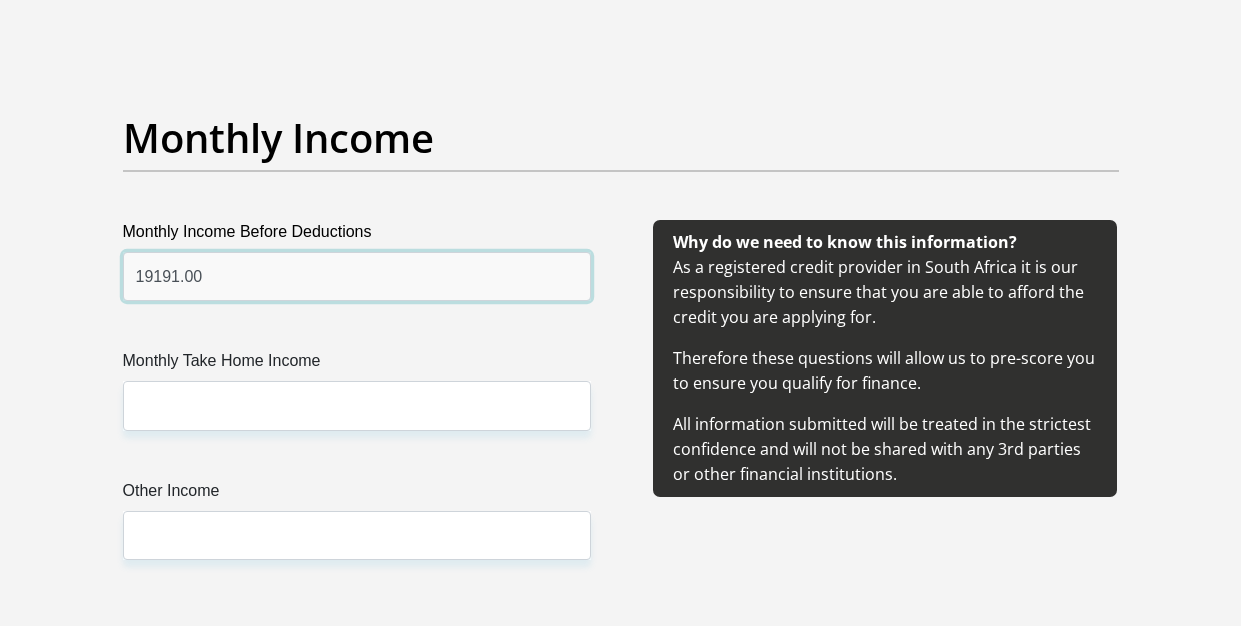 type on "19191.00" 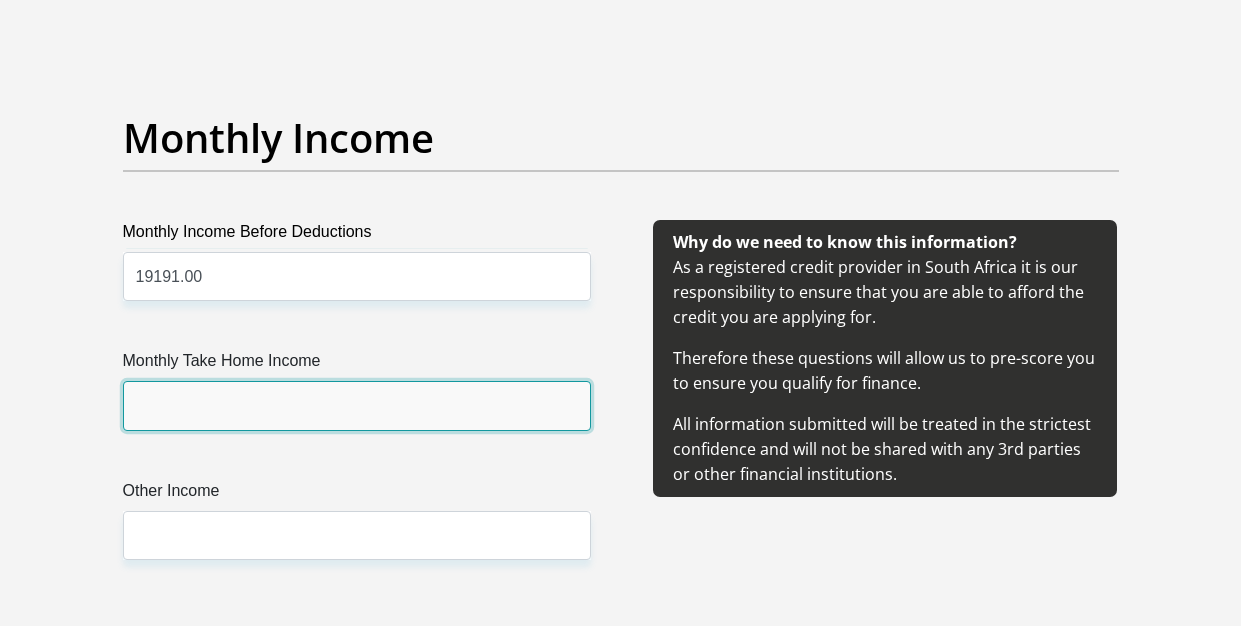 click on "Monthly Take Home Income" at bounding box center [357, 405] 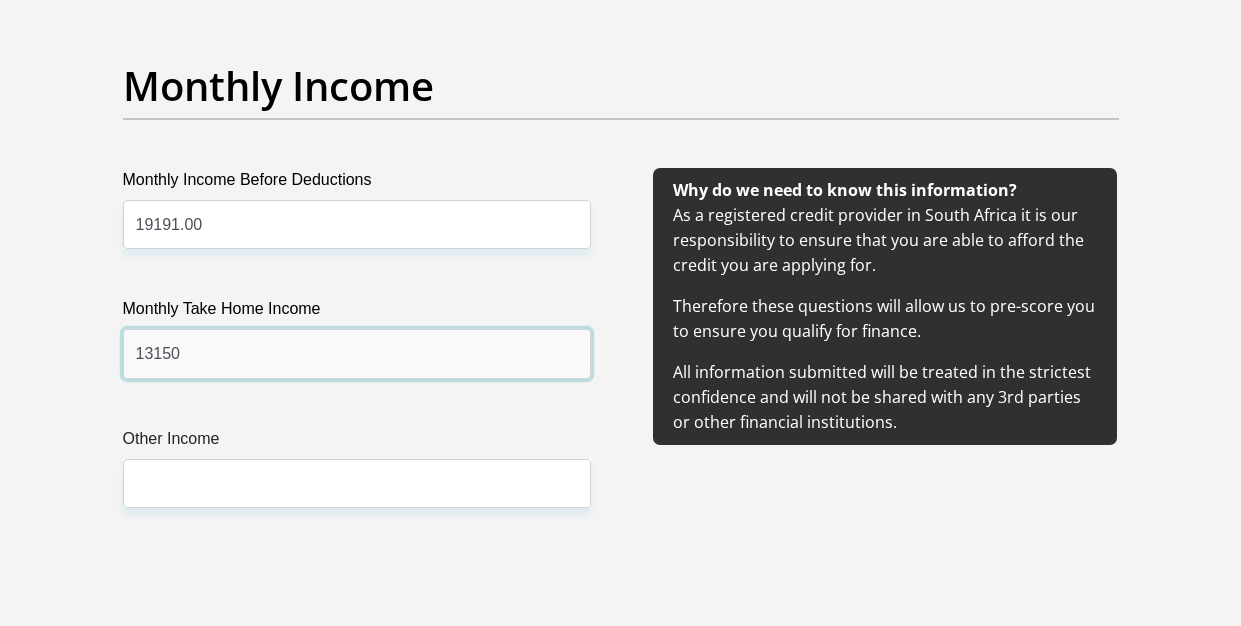 scroll, scrollTop: 2400, scrollLeft: 0, axis: vertical 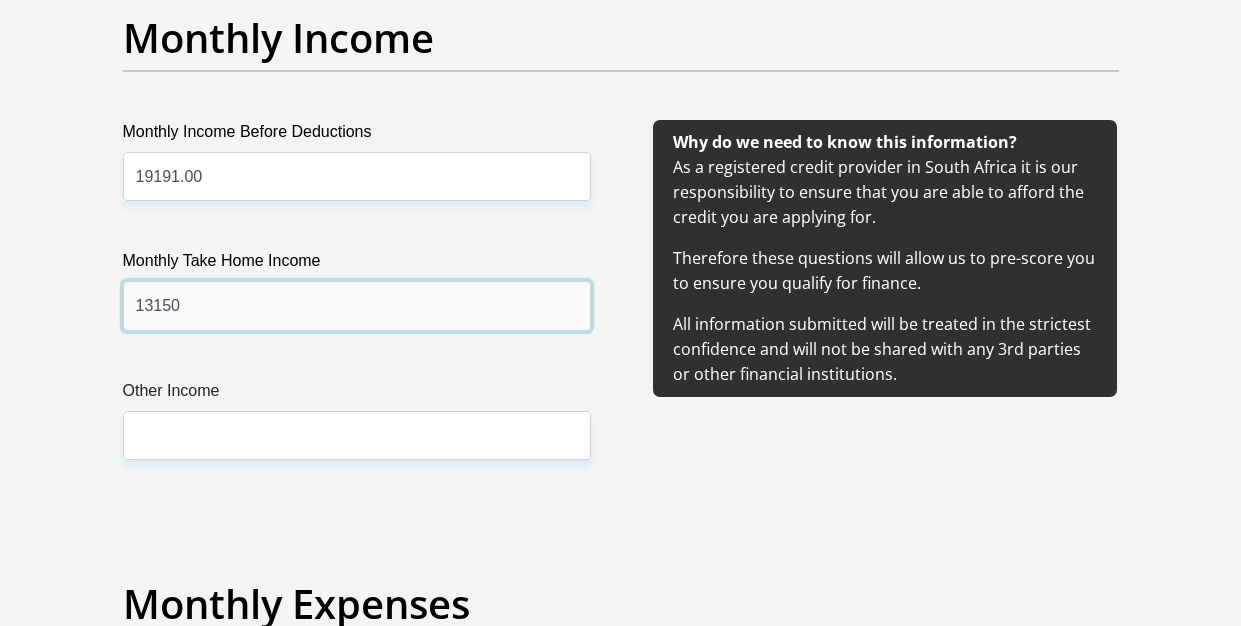 type on "13150" 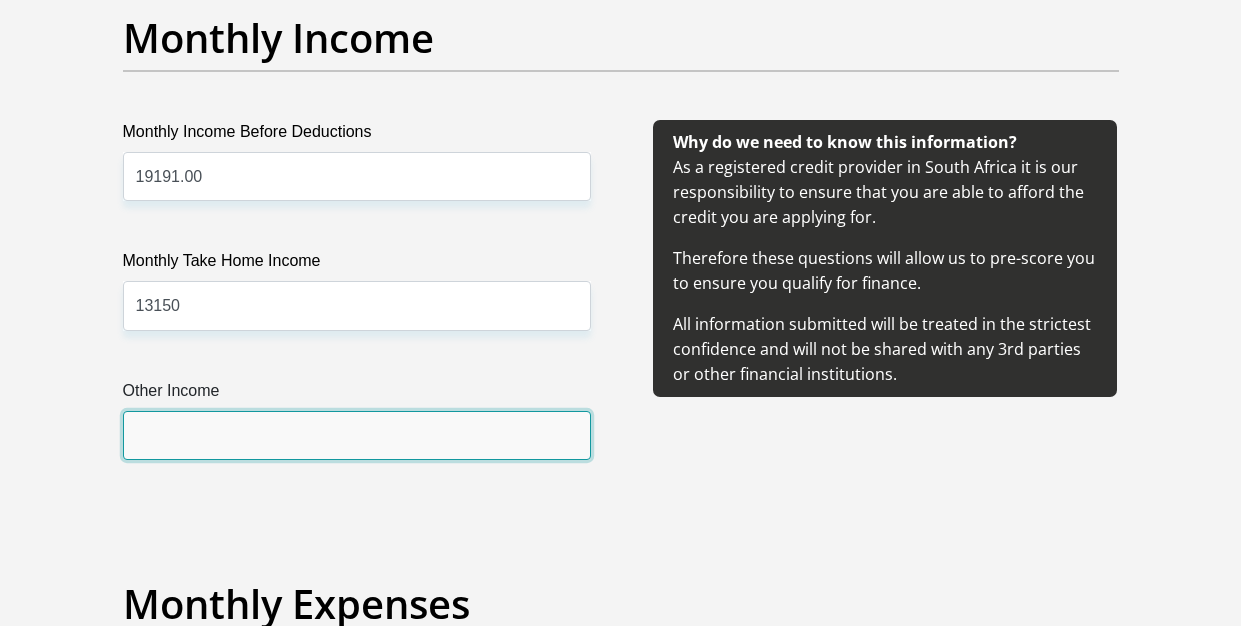 click on "Other Income" at bounding box center (357, 435) 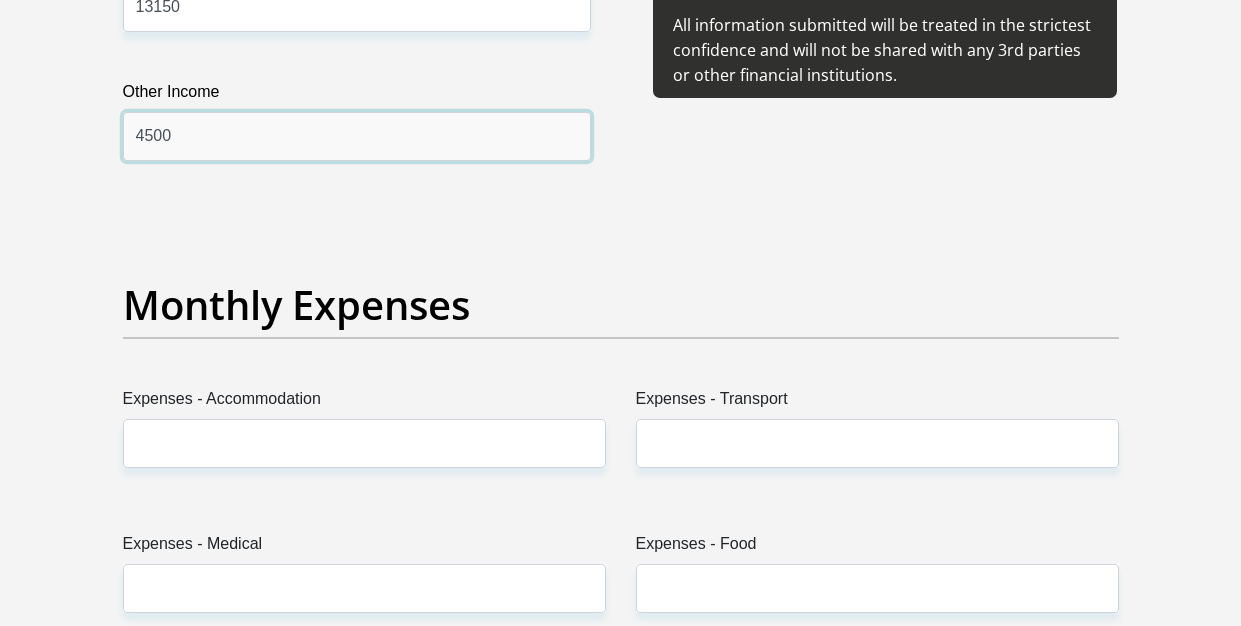 scroll, scrollTop: 2700, scrollLeft: 0, axis: vertical 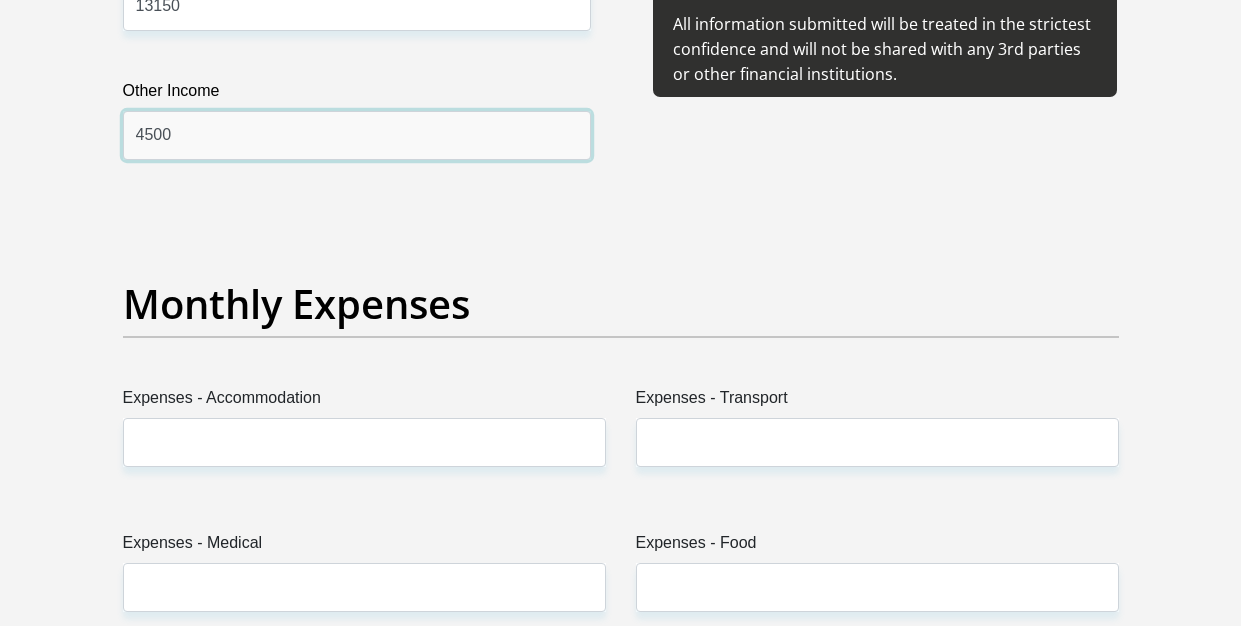 type on "4500" 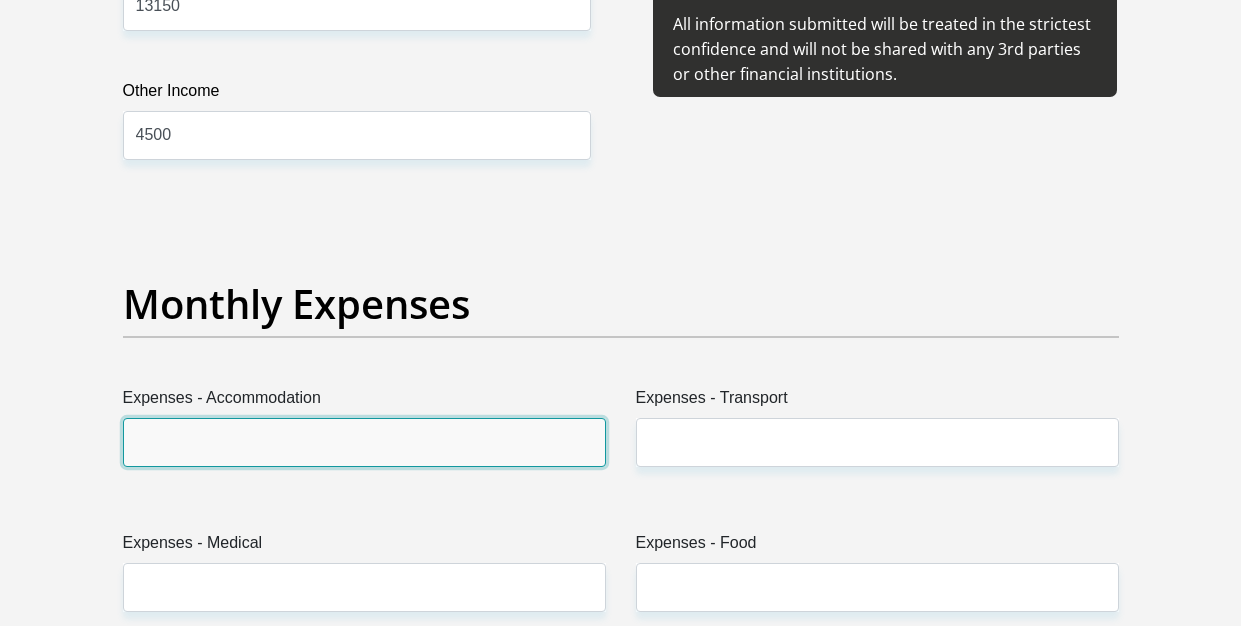 click on "Expenses - Accommodation" at bounding box center (364, 442) 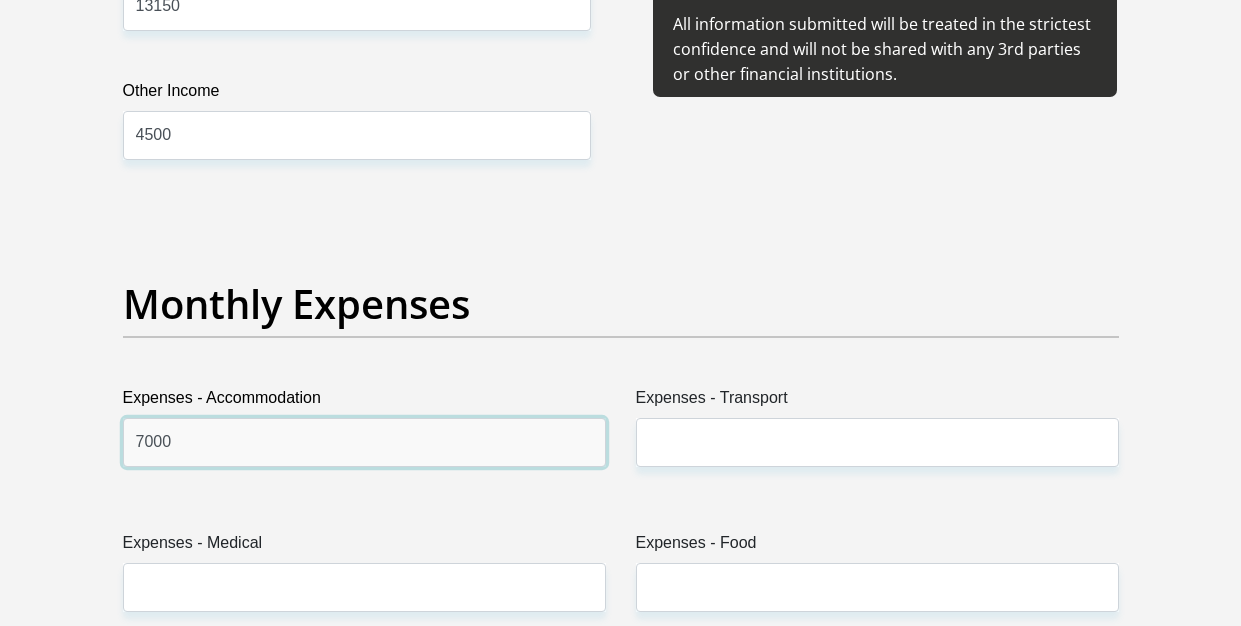 type on "7000" 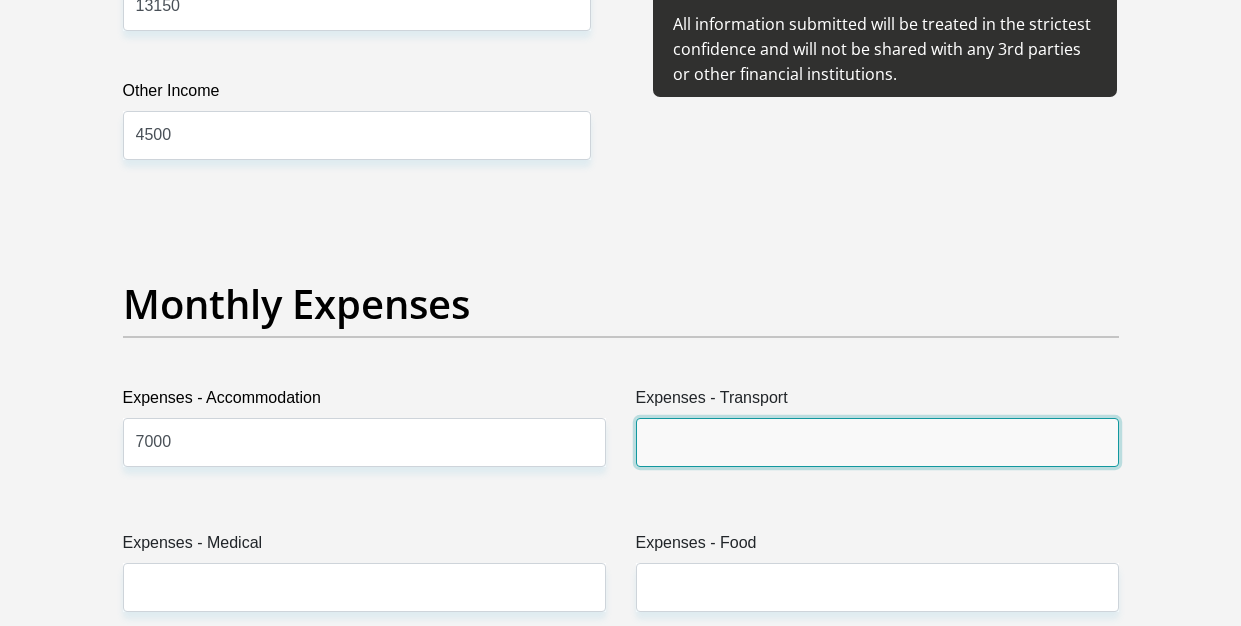 click on "Expenses - Transport" at bounding box center [877, 442] 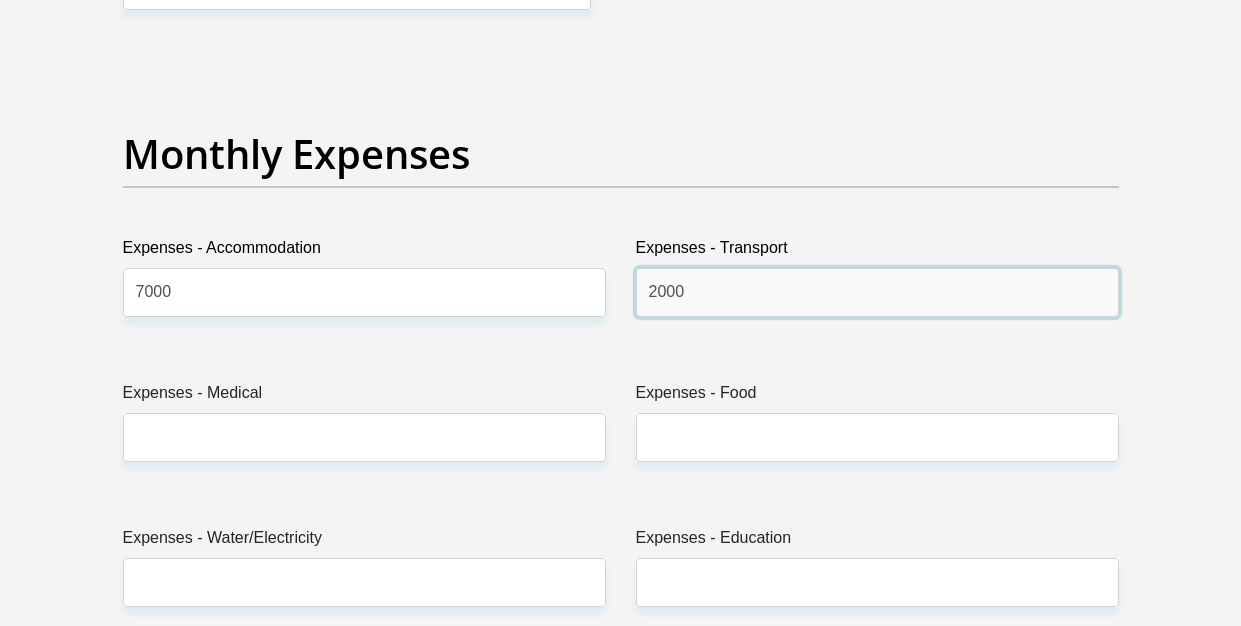 scroll, scrollTop: 2900, scrollLeft: 0, axis: vertical 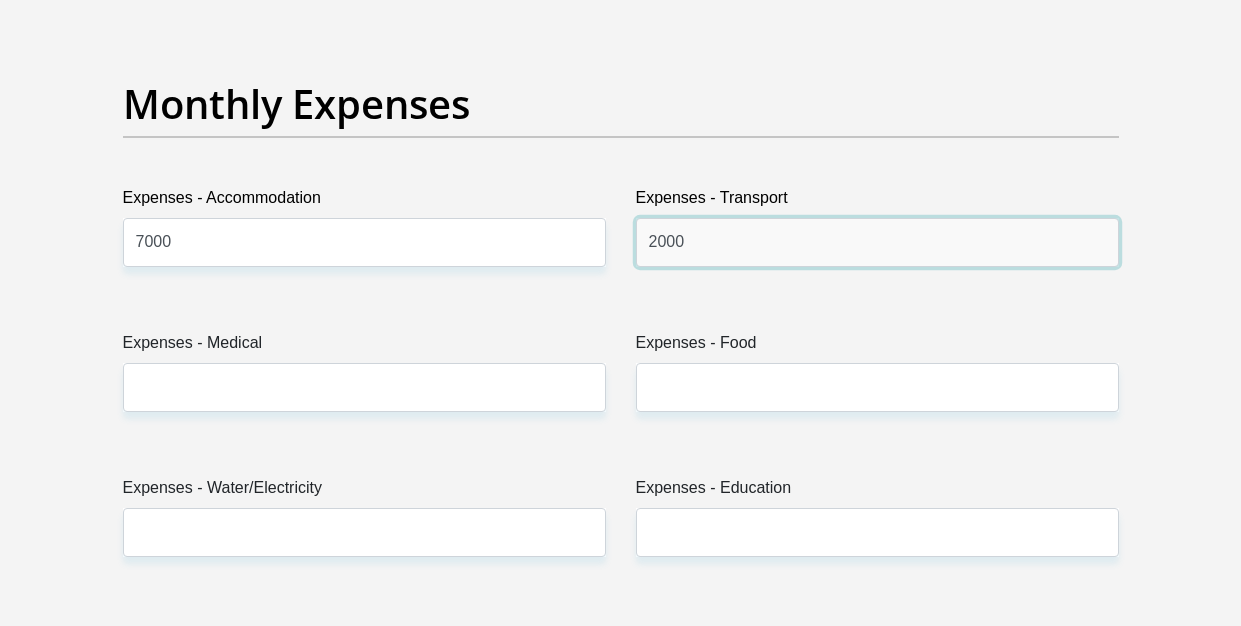 type on "2000" 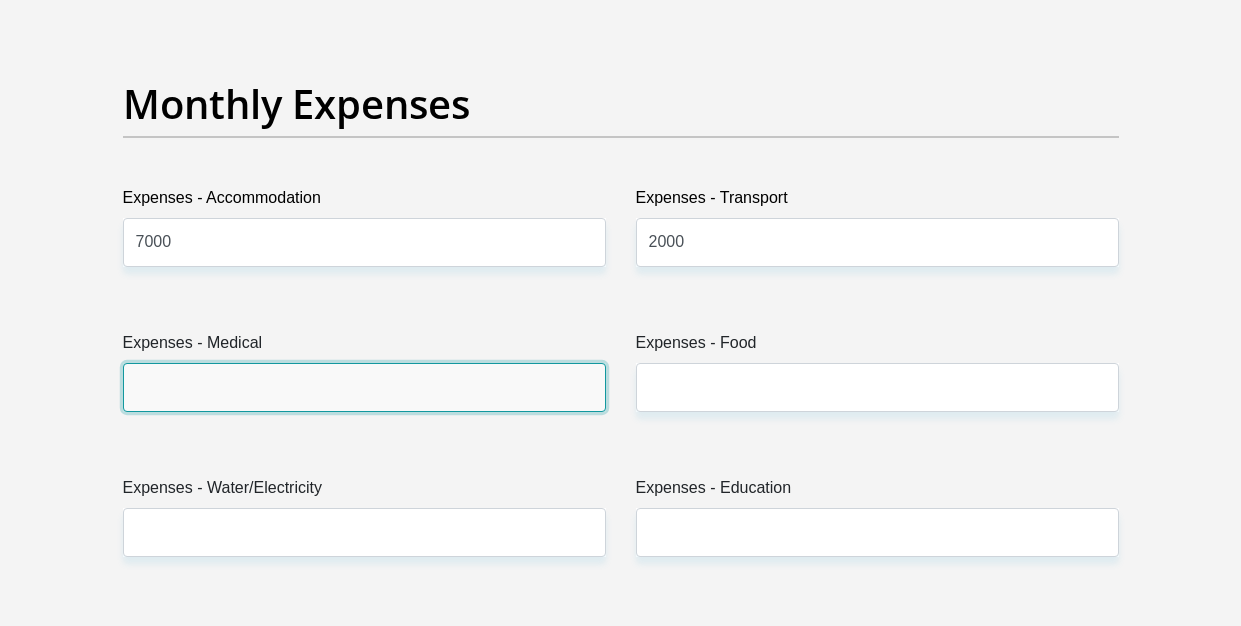 click on "Expenses - Medical" at bounding box center [364, 387] 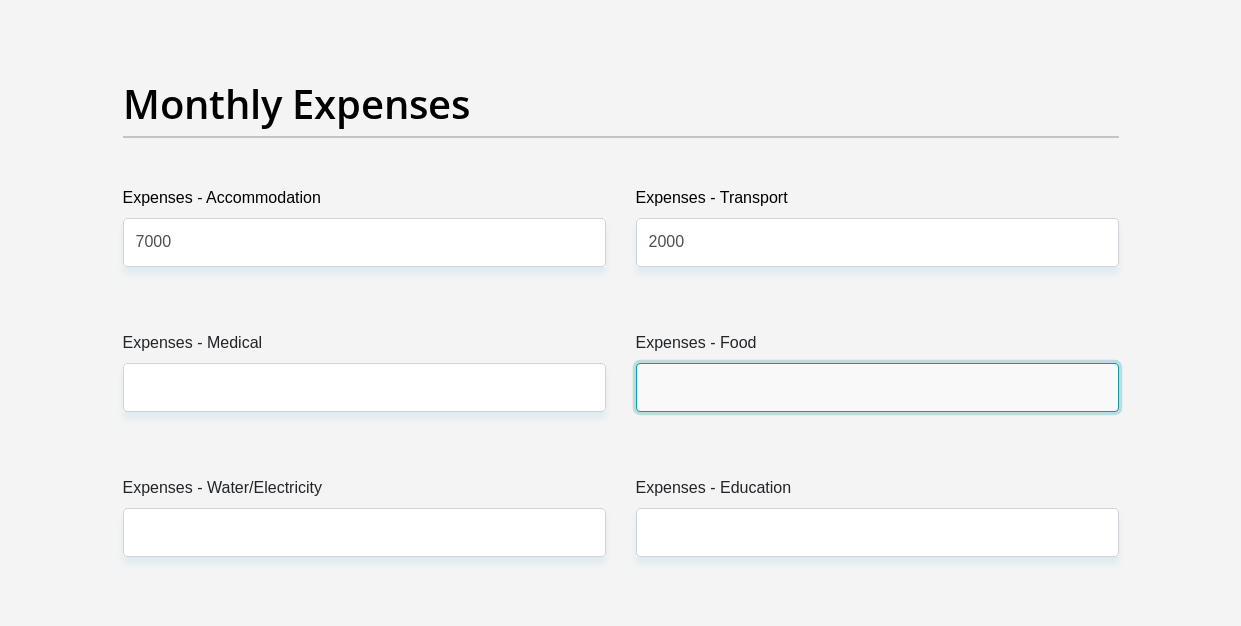 type on "[NUMBER]" 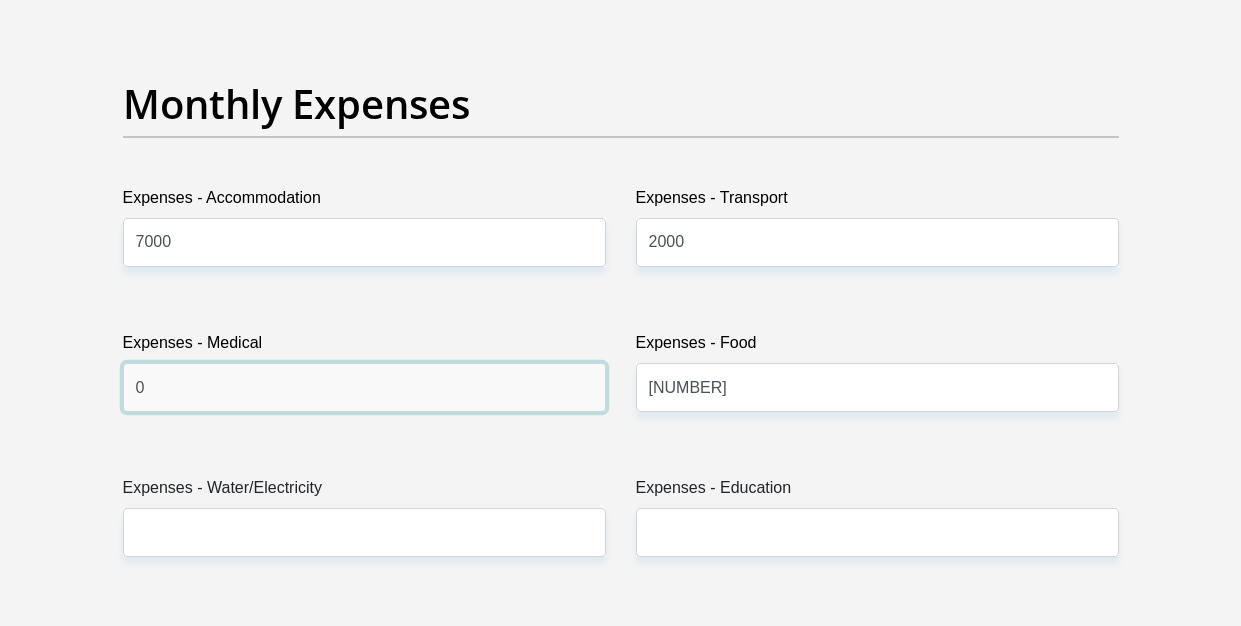 drag, startPoint x: 408, startPoint y: 386, endPoint x: 156, endPoint y: 392, distance: 252.07141 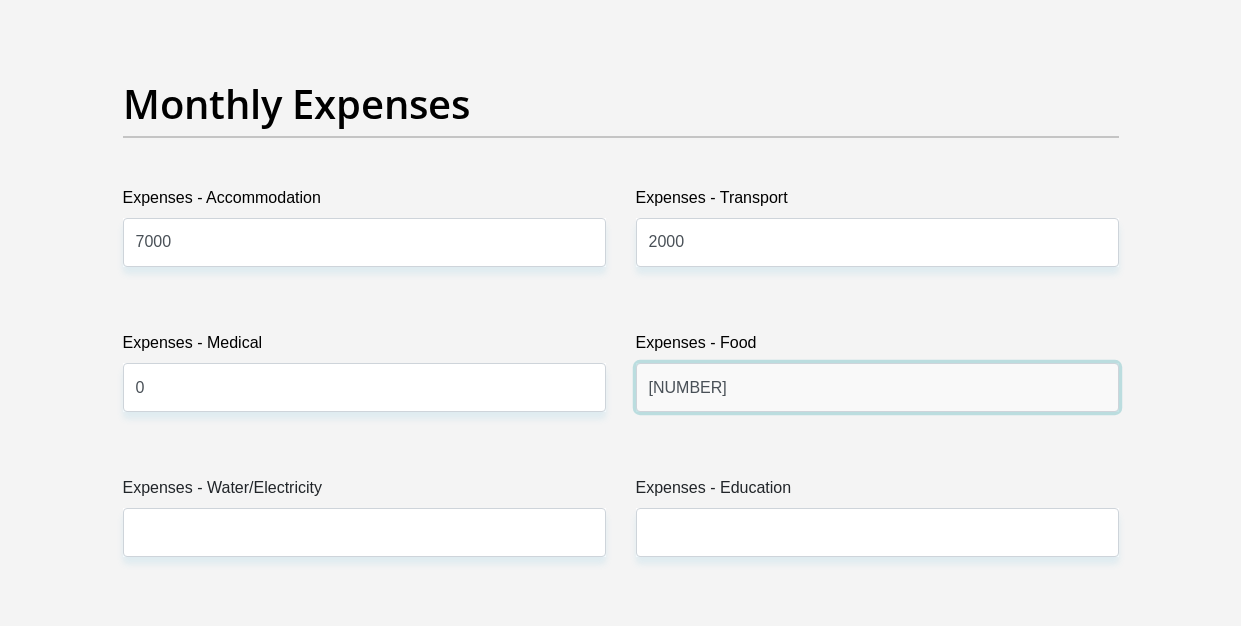 click on "[NUMBER]" at bounding box center [877, 387] 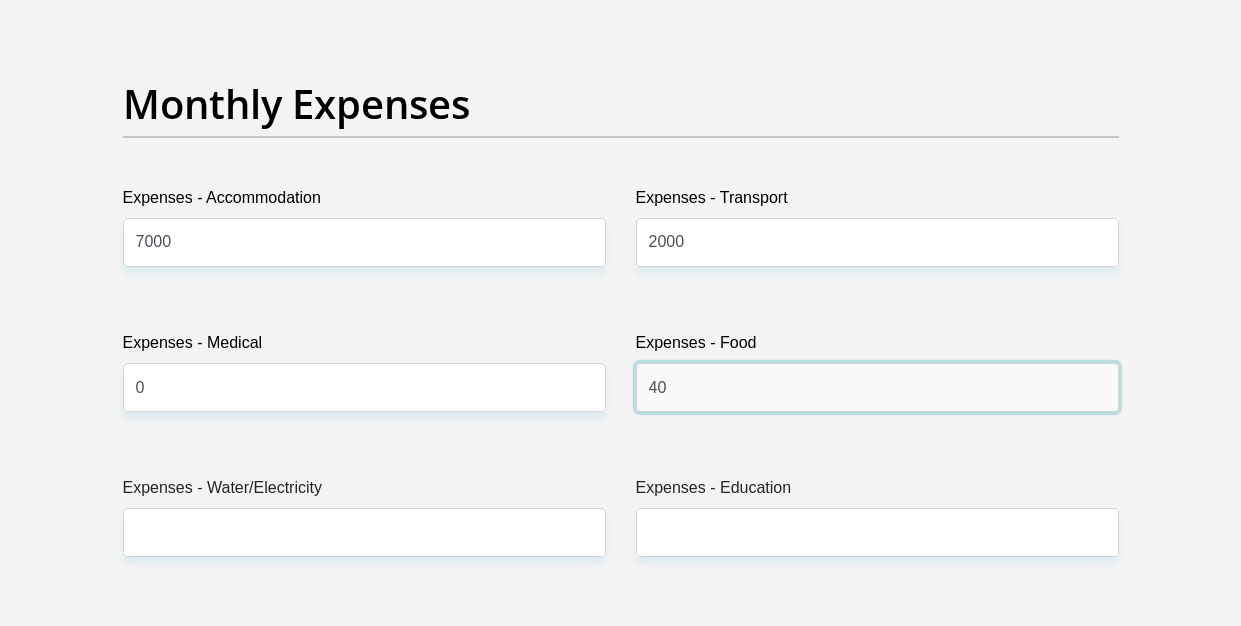 type on "4" 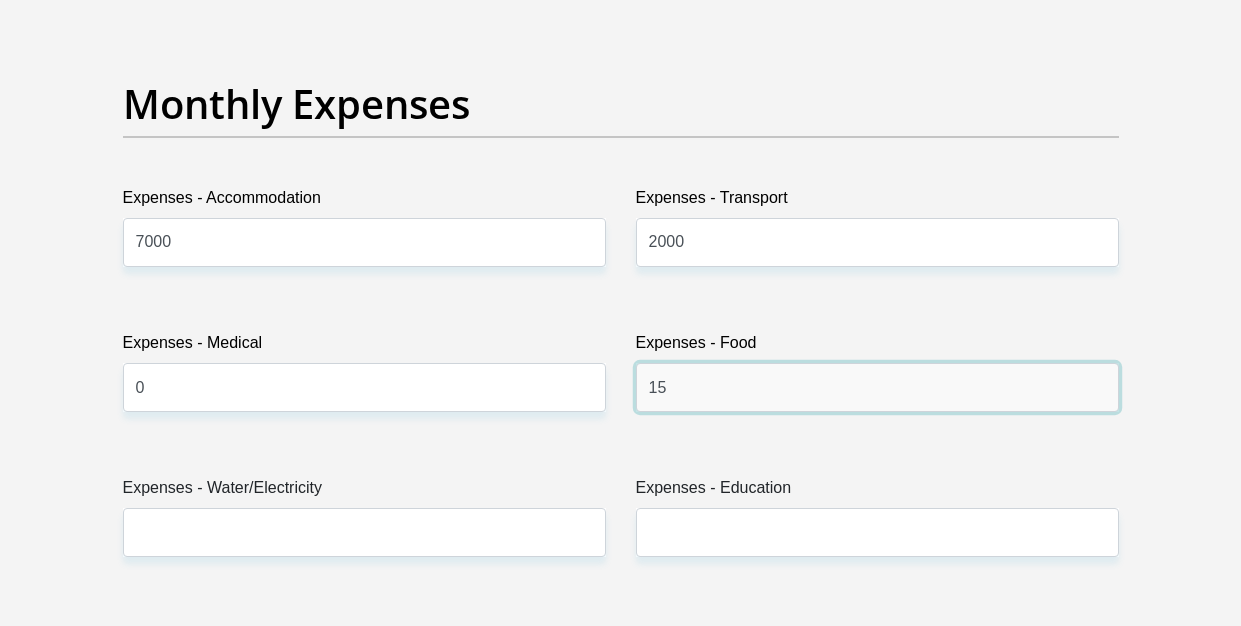 type on "1" 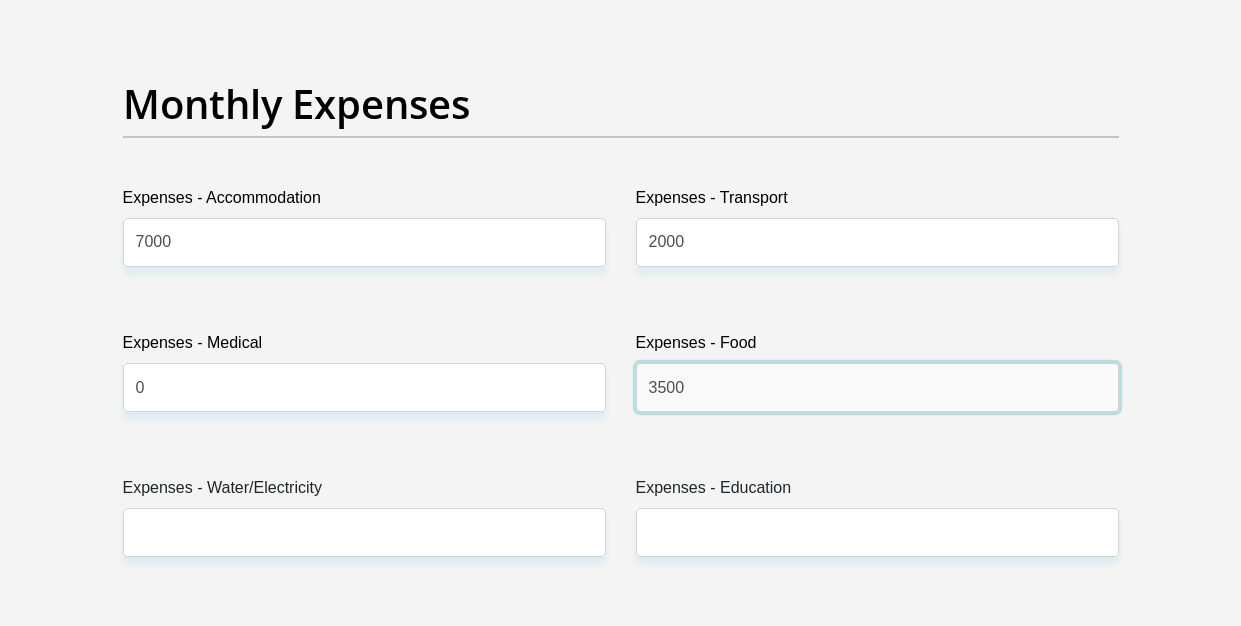 type on "3500" 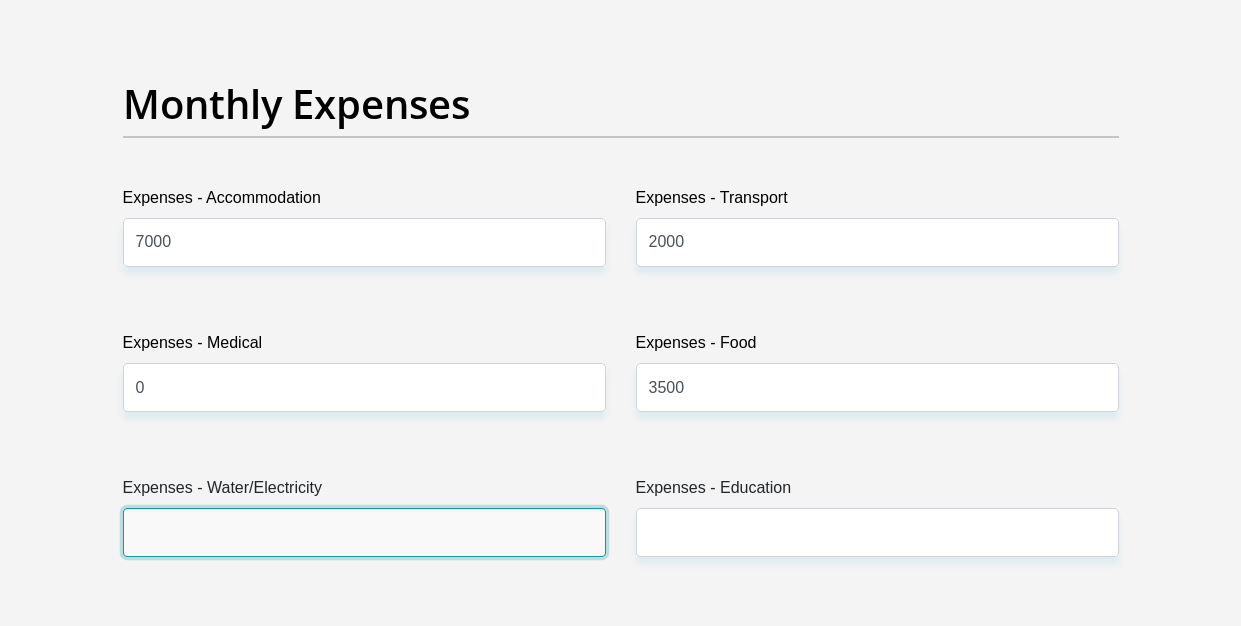 click on "Expenses - Water/Electricity" at bounding box center (364, 532) 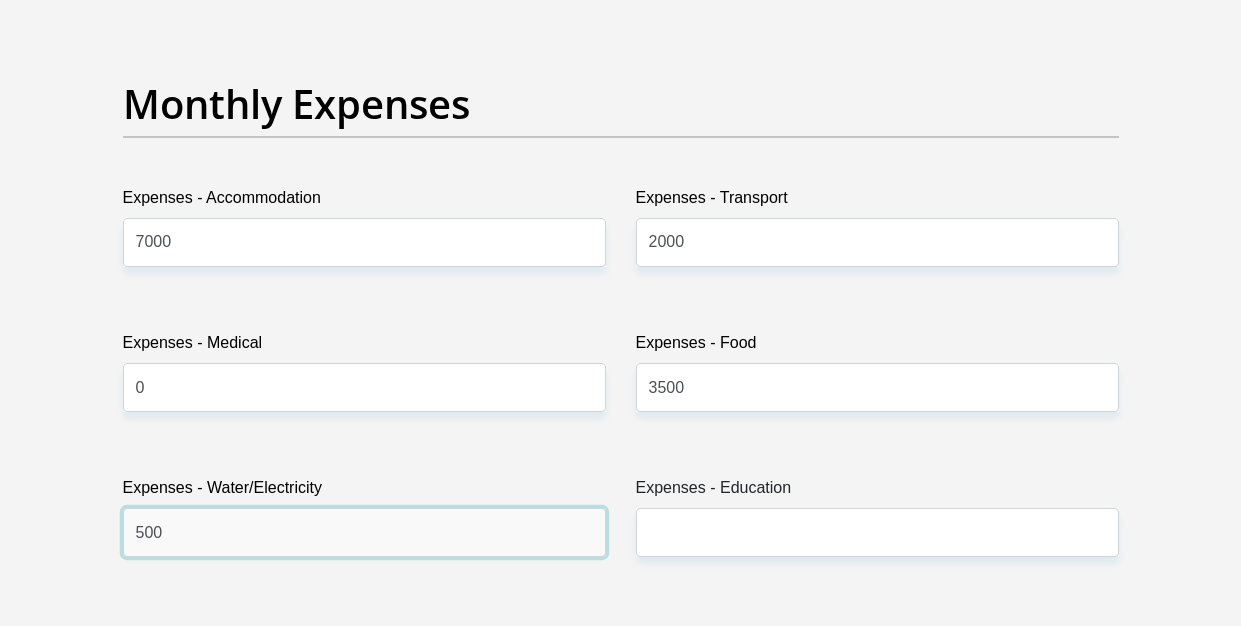 type on "500" 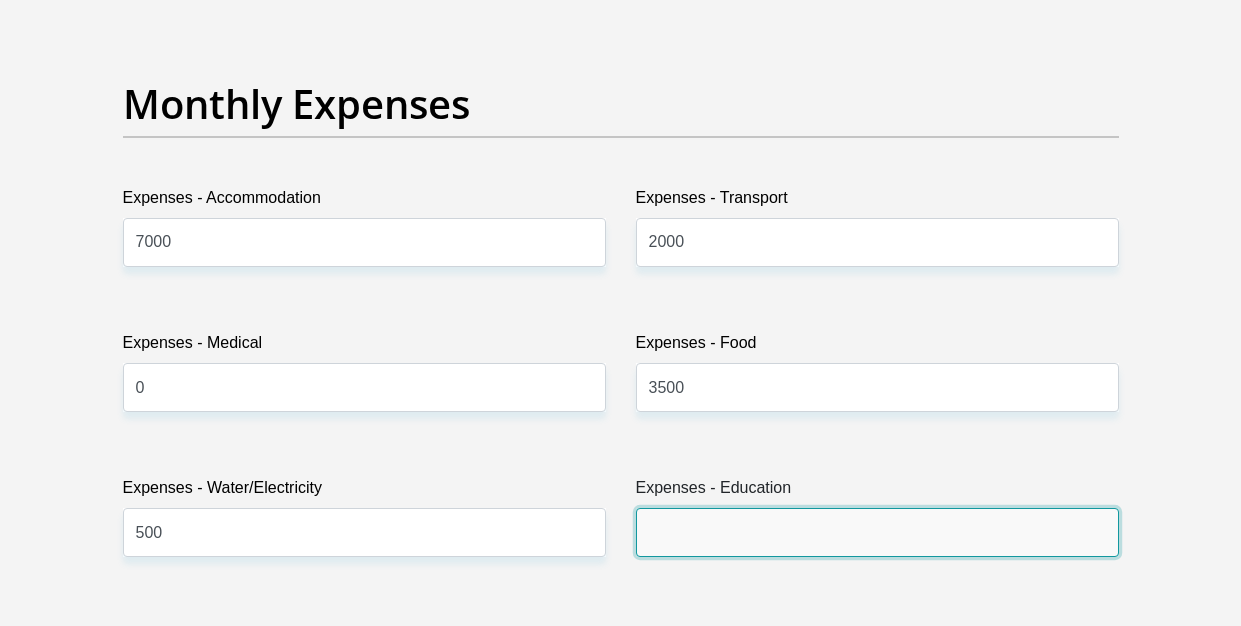 click on "Expenses - Education" at bounding box center [877, 532] 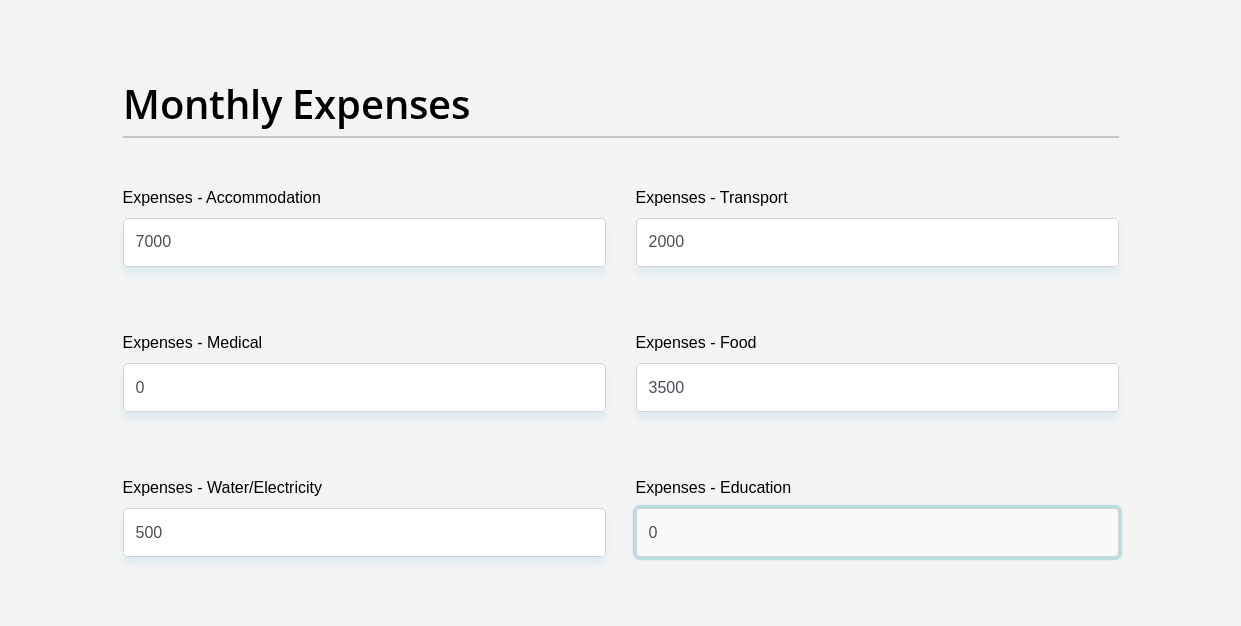 drag, startPoint x: 653, startPoint y: 533, endPoint x: 905, endPoint y: 544, distance: 252.23996 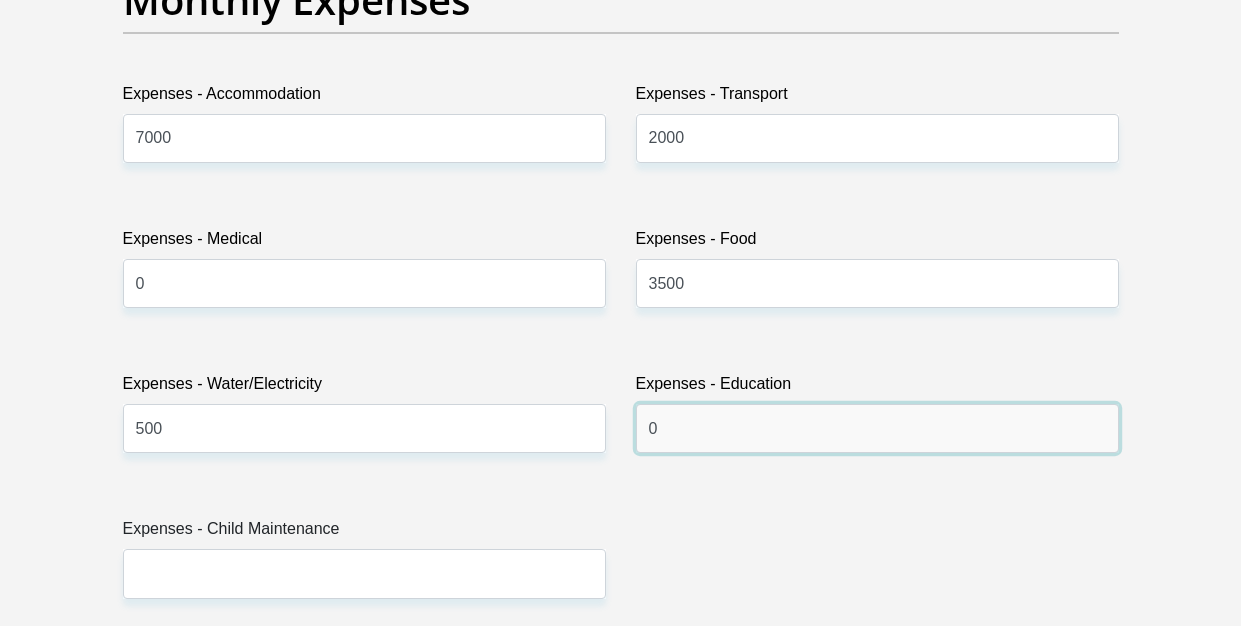 scroll, scrollTop: 3100, scrollLeft: 0, axis: vertical 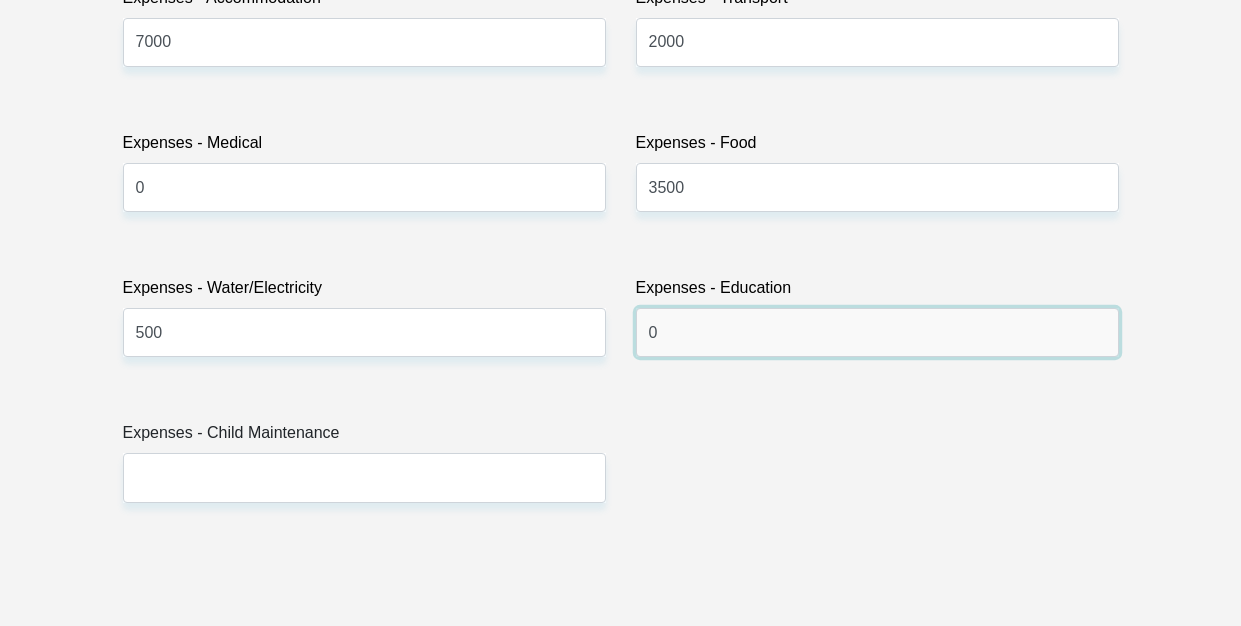 type on "0" 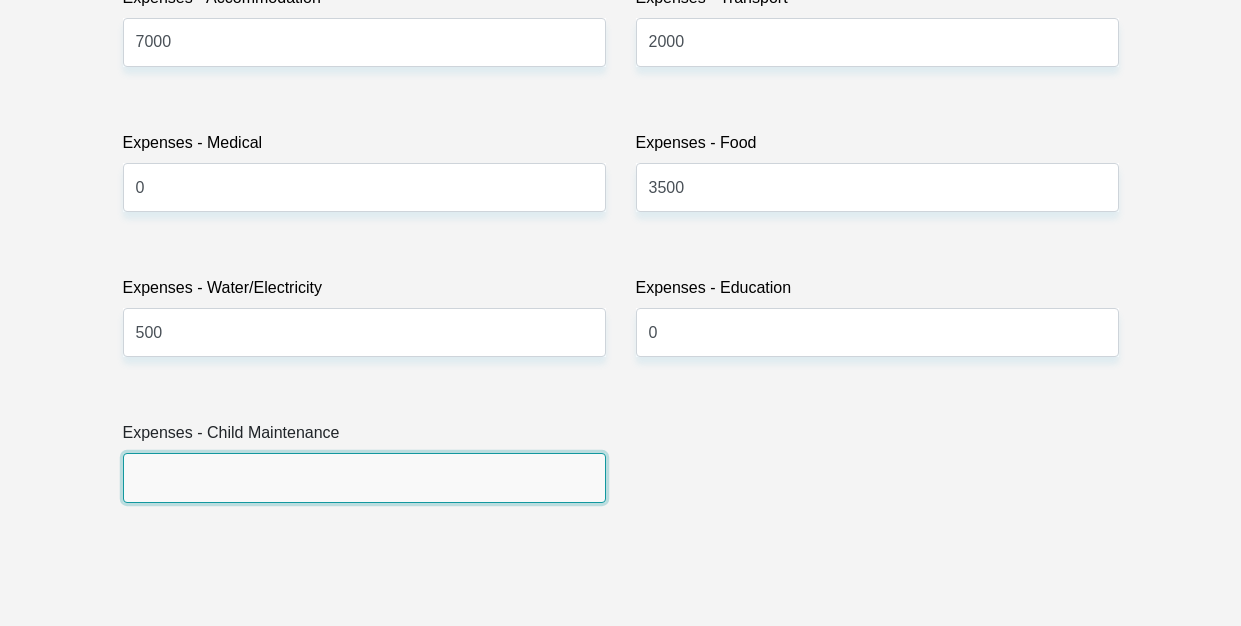 click on "Expenses - Child Maintenance" at bounding box center (364, 477) 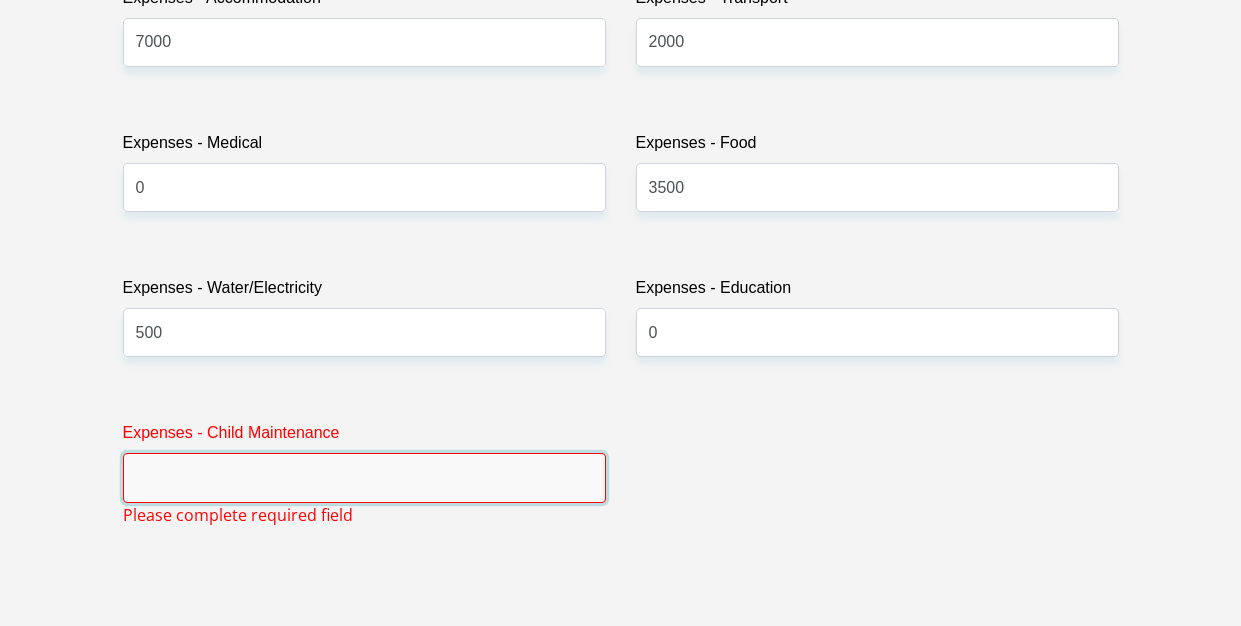 click on "Expenses - Child Maintenance" at bounding box center (364, 477) 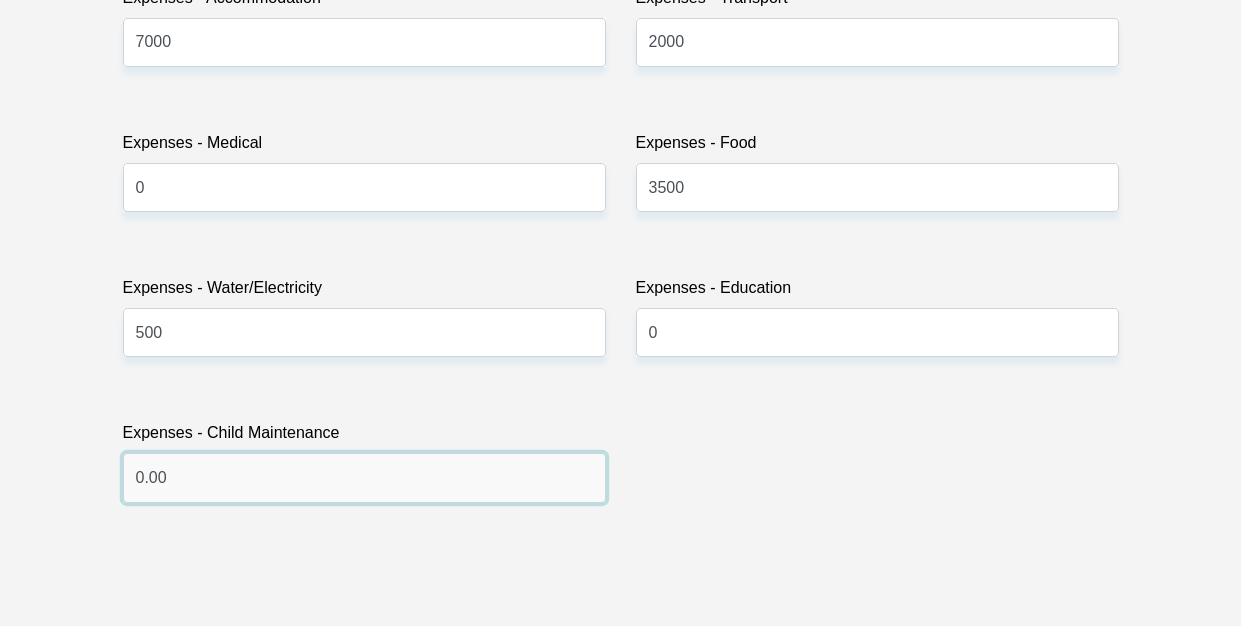scroll, scrollTop: 3500, scrollLeft: 0, axis: vertical 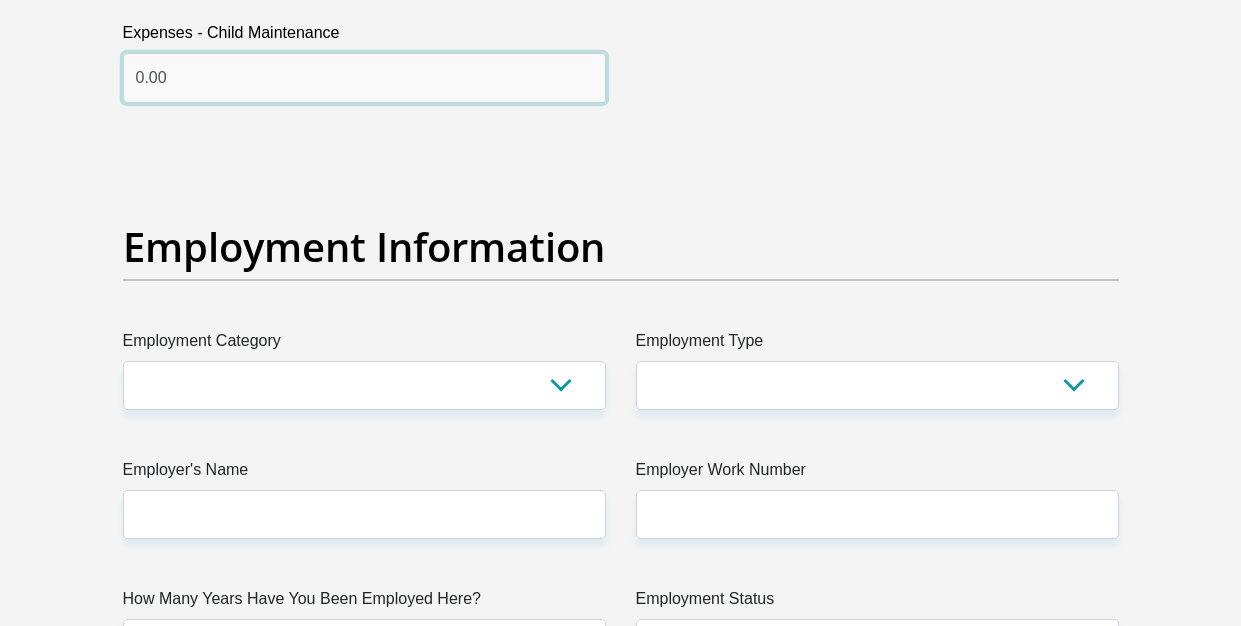 type on "0.00" 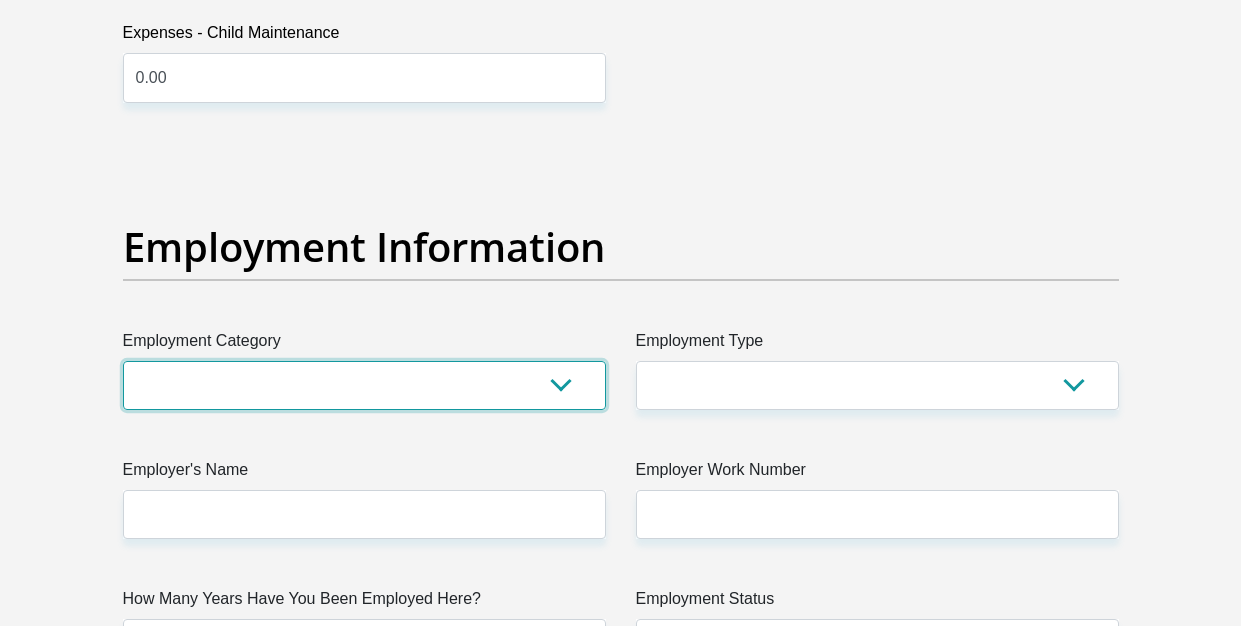 click on "AGRICULTURE
ALCOHOL & TOBACCO
CONSTRUCTION MATERIALS
METALLURGY
EQUIPMENT FOR RENEWABLE ENERGY
SPECIALIZED CONTRACTORS
CAR
GAMING (INCL. INTERNET
OTHER WHOLESALE
UNLICENSED PHARMACEUTICALS
CURRENCY EXCHANGE HOUSES
OTHER FINANCIAL INSTITUTIONS & INSURANCE
REAL ESTATE AGENTS
OIL & GAS
OTHER MATERIALS (E.G. IRON ORE)
PRECIOUS STONES & PRECIOUS METALS
POLITICAL ORGANIZATIONS
RELIGIOUS ORGANIZATIONS(NOT SECTS)
ACTI. HAVING BUSINESS DEAL WITH PUBLIC ADMINISTRATION
LAUNDROMATS" at bounding box center [364, 385] 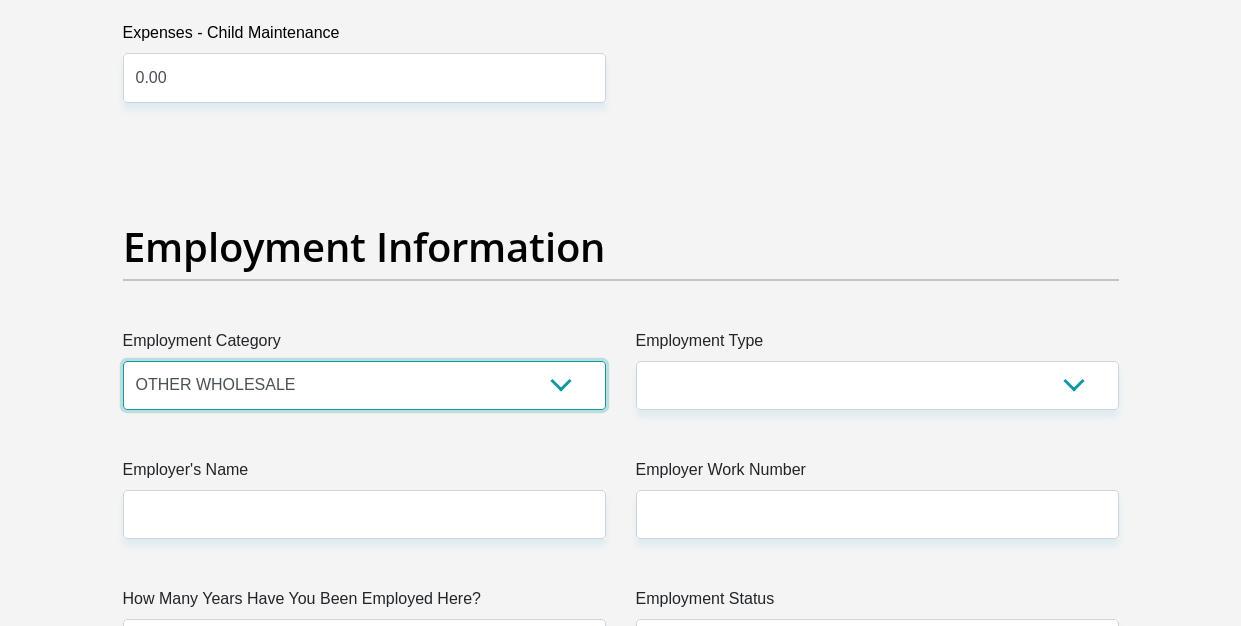 click on "AGRICULTURE
ALCOHOL & TOBACCO
CONSTRUCTION MATERIALS
METALLURGY
EQUIPMENT FOR RENEWABLE ENERGY
SPECIALIZED CONTRACTORS
CAR
GAMING (INCL. INTERNET
OTHER WHOLESALE
UNLICENSED PHARMACEUTICALS
CURRENCY EXCHANGE HOUSES
OTHER FINANCIAL INSTITUTIONS & INSURANCE
REAL ESTATE AGENTS
OIL & GAS
OTHER MATERIALS (E.G. IRON ORE)
PRECIOUS STONES & PRECIOUS METALS
POLITICAL ORGANIZATIONS
RELIGIOUS ORGANIZATIONS(NOT SECTS)
ACTI. HAVING BUSINESS DEAL WITH PUBLIC ADMINISTRATION
LAUNDROMATS" at bounding box center [364, 385] 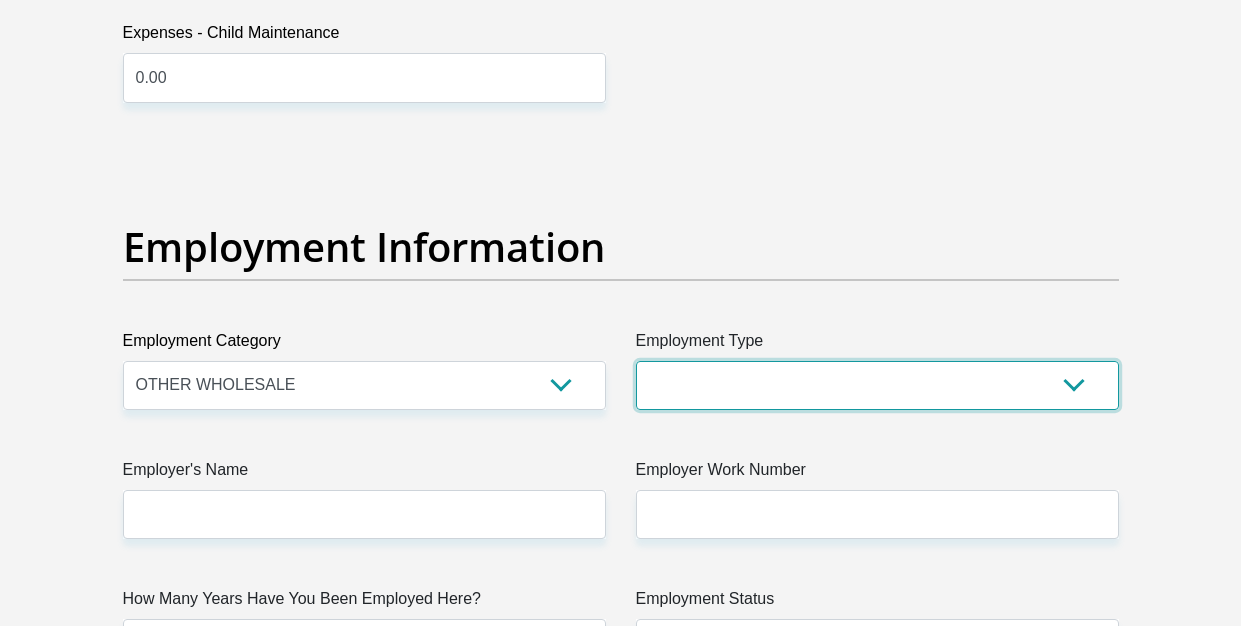 click on "College/Lecturer
Craft Seller
Creative
Driver
Executive
Farmer
Forces - Non Commissioned
Forces - Officer
Hawker
Housewife
Labourer
Licenced Professional
Manager
Miner
Non Licenced Professional
Office Staff/Clerk
Outside Worker
Pensioner
Permanent Teacher
Production/Manufacturing
Sales
Self-Employed
Semi-Professional Worker
Service Industry  Social Worker  Student" at bounding box center [877, 385] 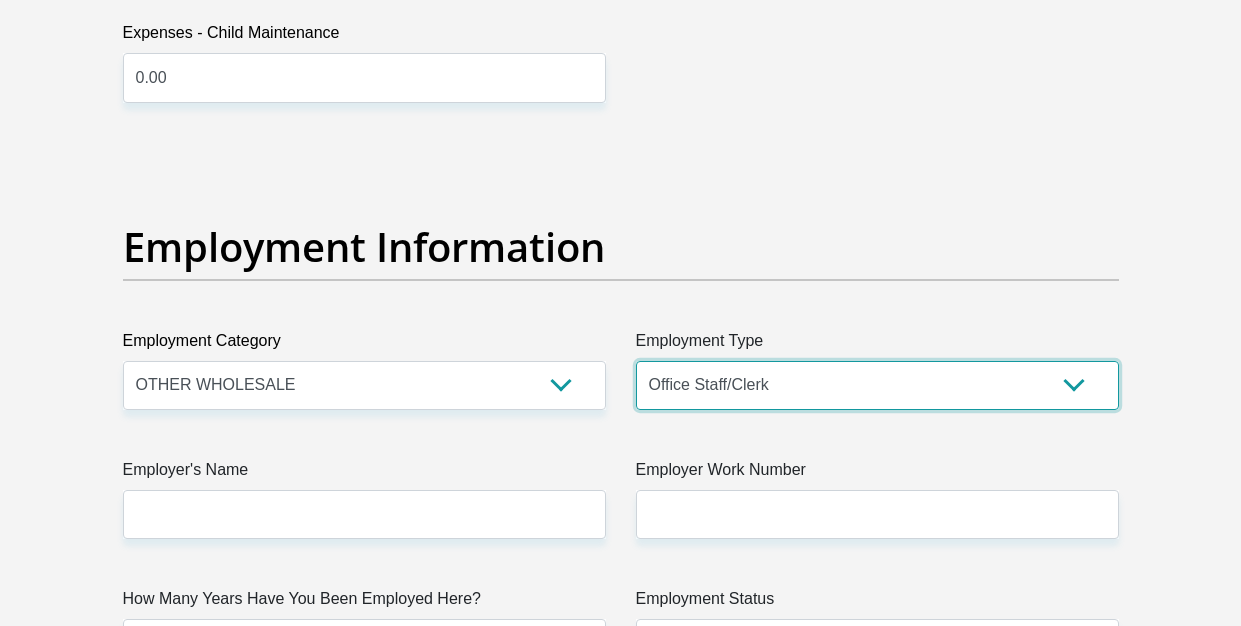 click on "College/Lecturer
Craft Seller
Creative
Driver
Executive
Farmer
Forces - Non Commissioned
Forces - Officer
Hawker
Housewife
Labourer
Licenced Professional
Manager
Miner
Non Licenced Professional
Office Staff/Clerk
Outside Worker
Pensioner
Permanent Teacher
Production/Manufacturing
Sales
Self-Employed
Semi-Professional Worker
Service Industry  Social Worker  Student" at bounding box center [877, 385] 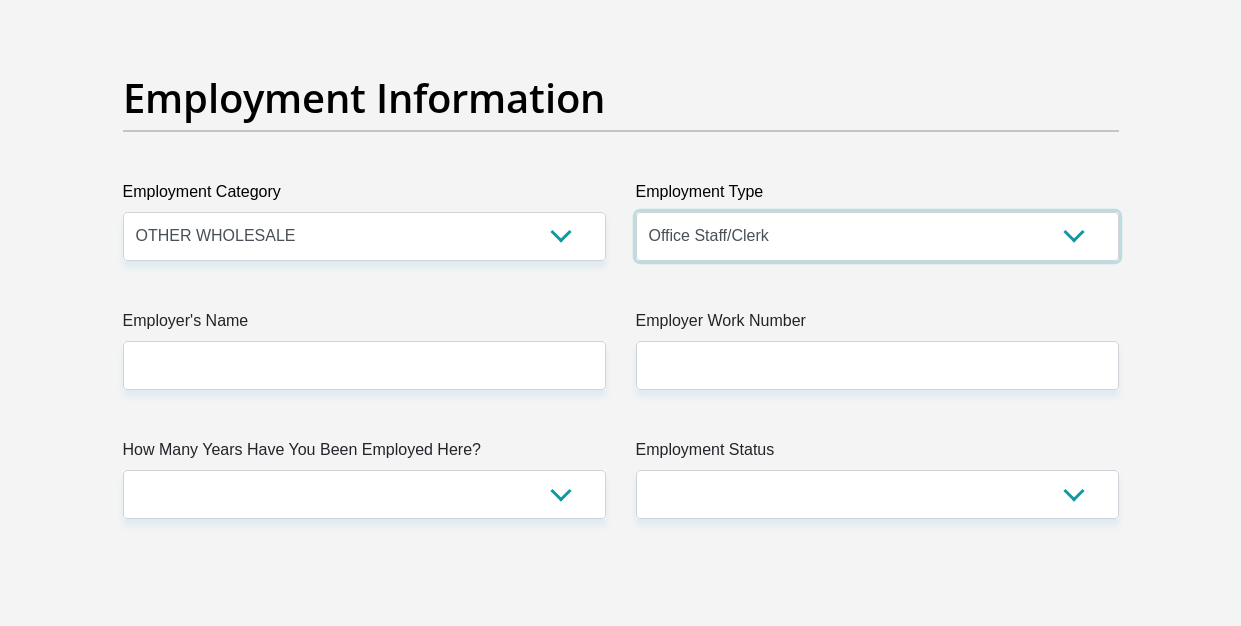 scroll, scrollTop: 3700, scrollLeft: 0, axis: vertical 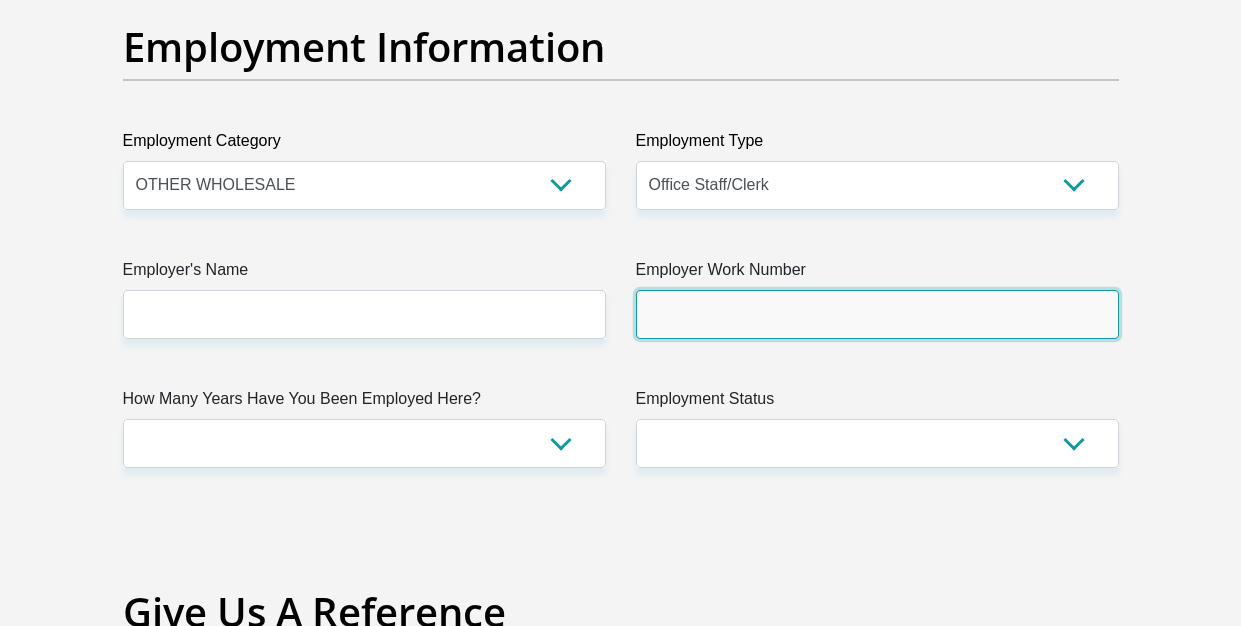 click on "Employer Work Number" at bounding box center [877, 314] 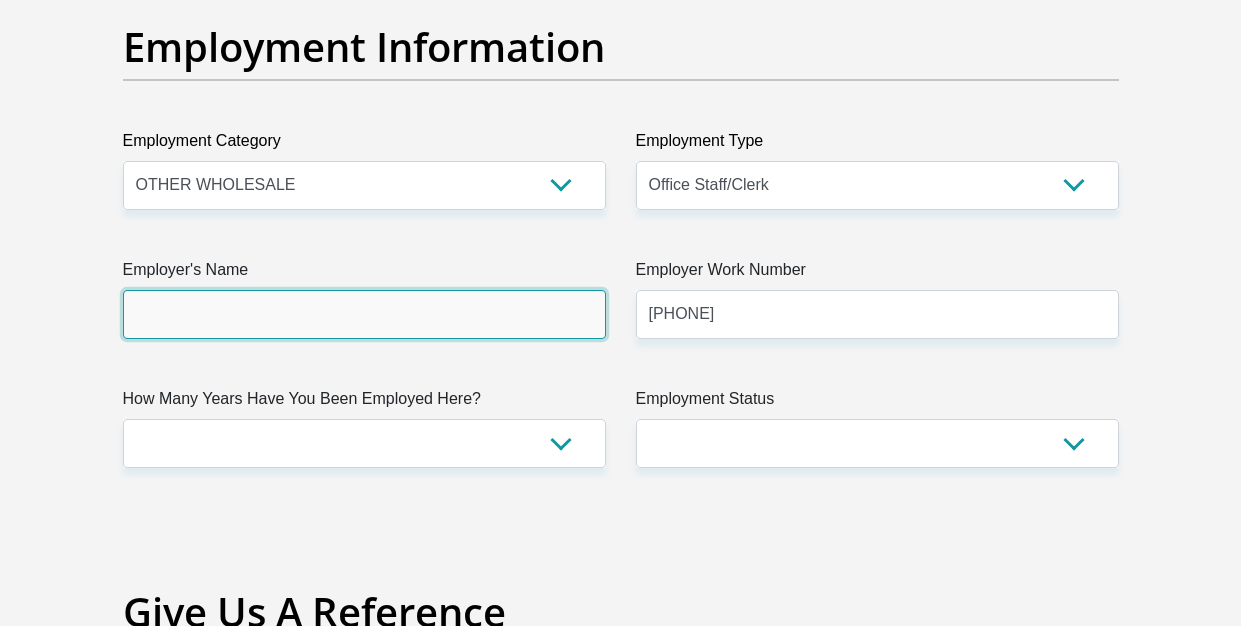 type on "sTAFFACCOUNThAYDENmANUEL" 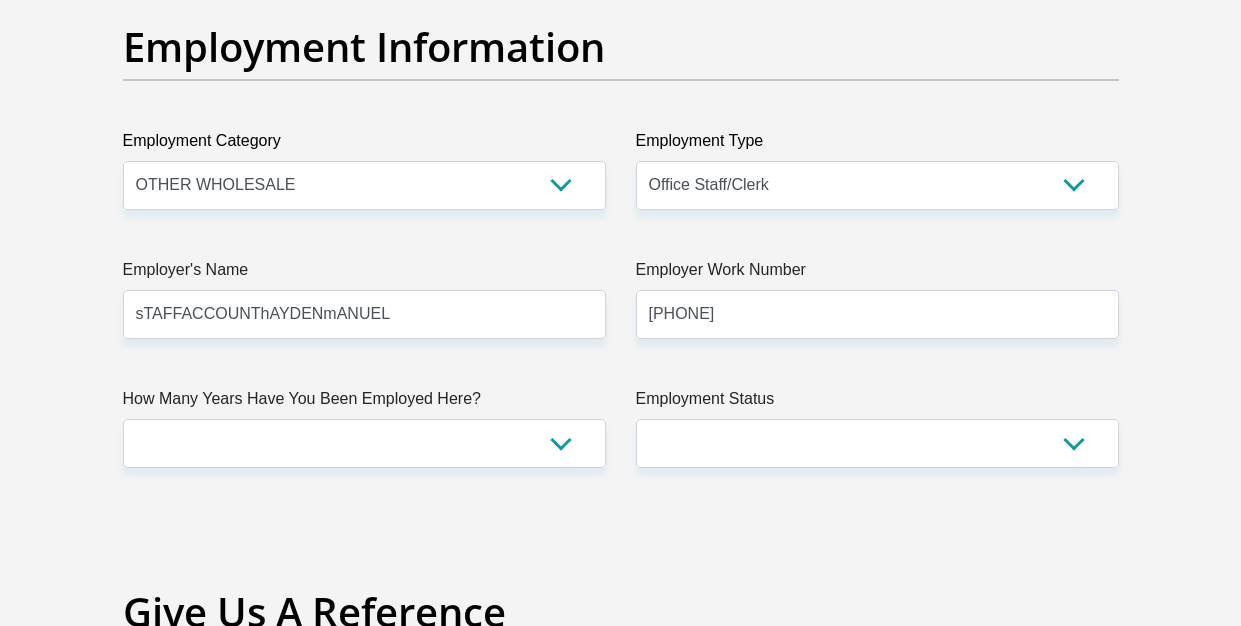 type on "[LAST]" 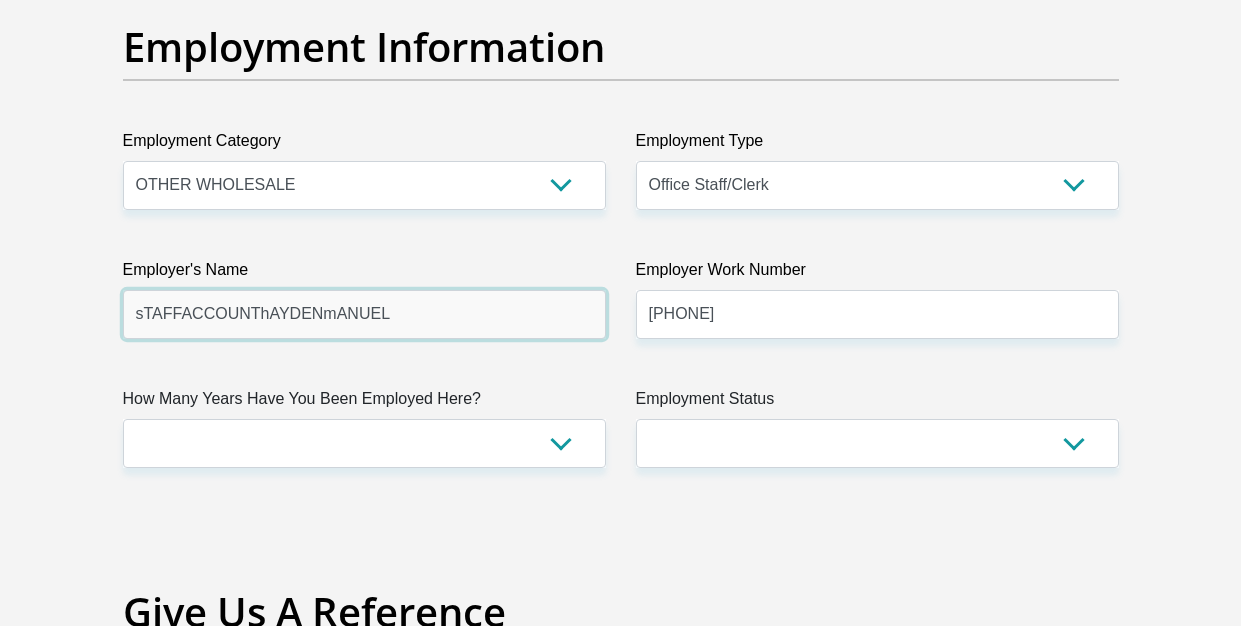 drag, startPoint x: 415, startPoint y: 325, endPoint x: -44, endPoint y: 298, distance: 459.79343 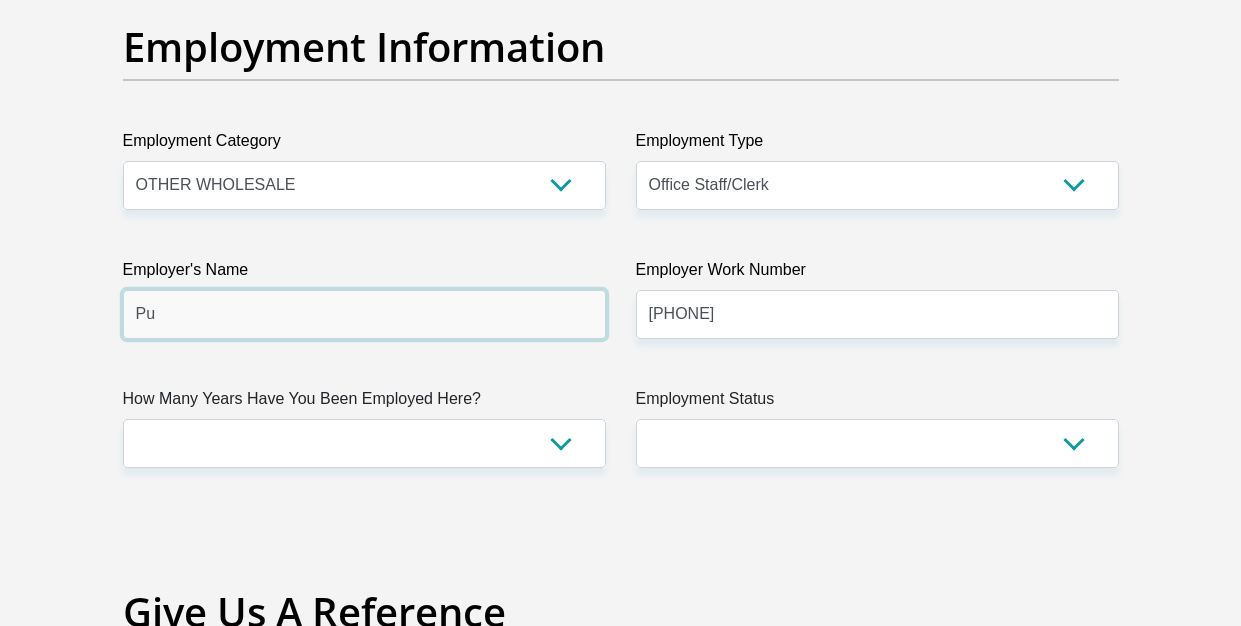type on "P" 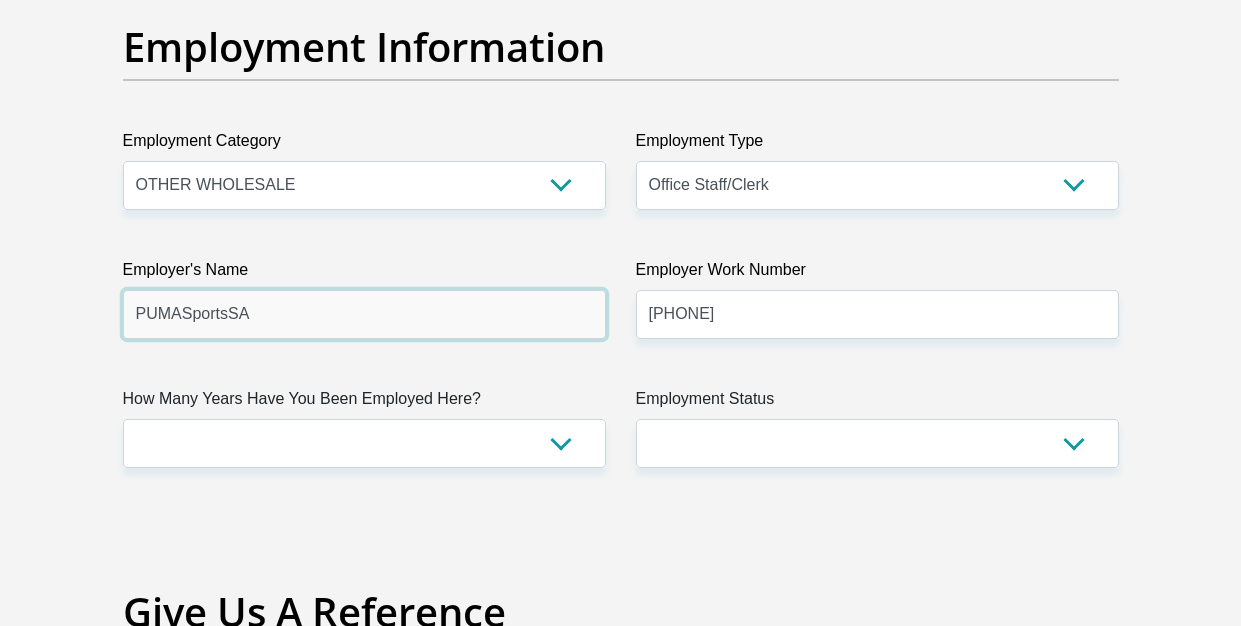 drag, startPoint x: 238, startPoint y: 316, endPoint x: 72, endPoint y: 314, distance: 166.01205 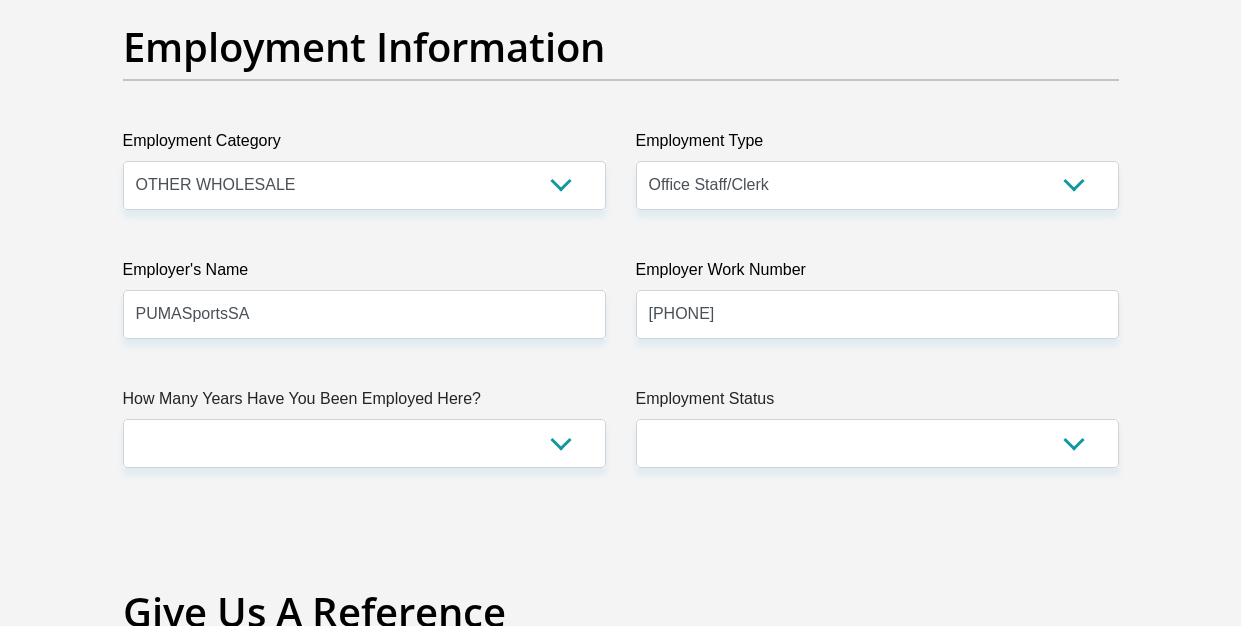 click on "Title
Mr
Ms
Mrs
Dr
Other
First Name
[FIRST]
Surname
[LAST]
ID Number
[ID NUMBER]
Please input valid ID number
Race
Black
Coloured
Indian
White
Other
Contact Number
[PHONE]
Please input valid contact number
Nationality
[COUNTRY]
Afghanistan
Aland Islands  Albania" at bounding box center [621, -59] 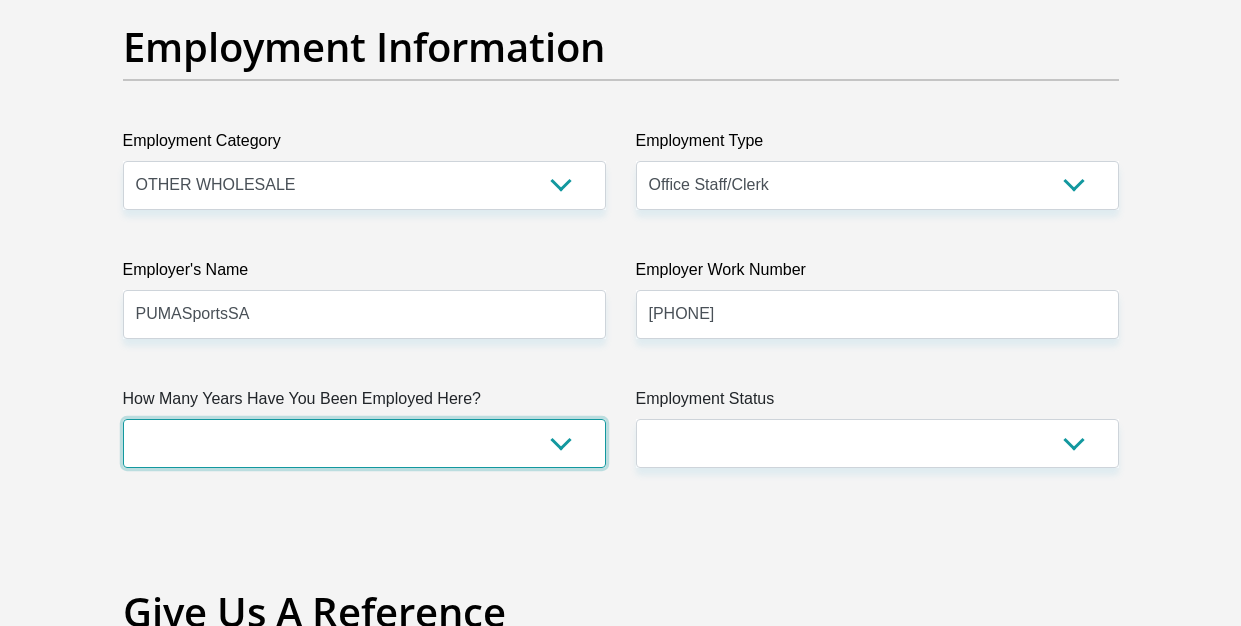 click on "less than 1 year
1-3 years
3-5 years
5+ years" at bounding box center (364, 443) 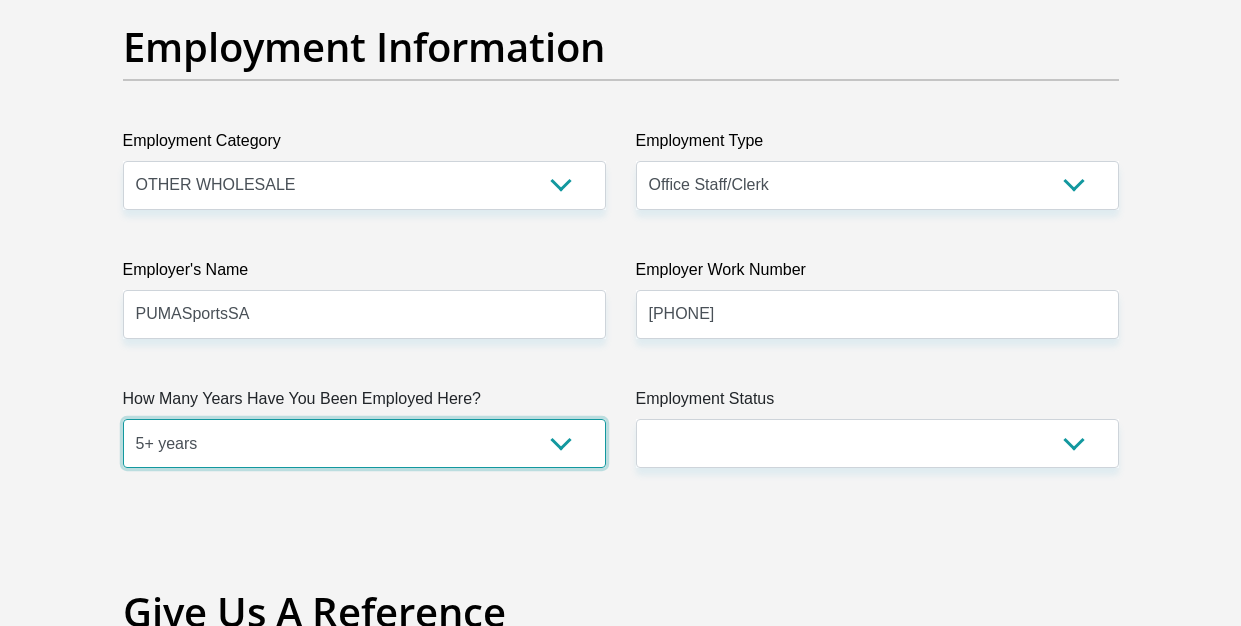 click on "less than 1 year
1-3 years
3-5 years
5+ years" at bounding box center (364, 443) 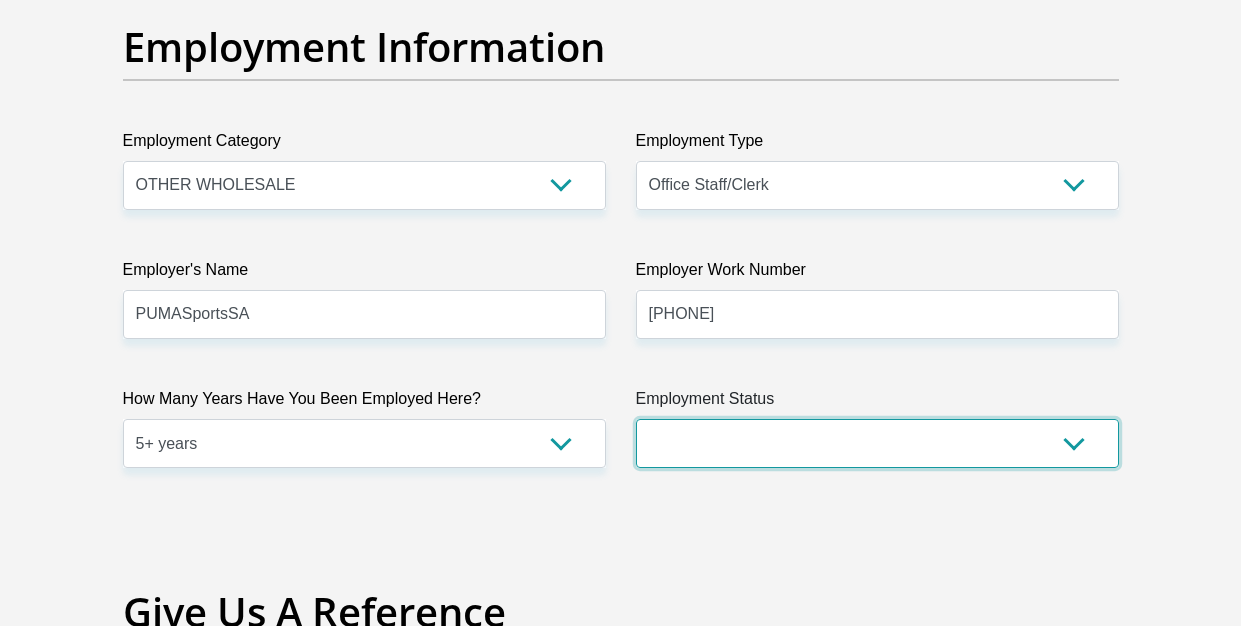 click on "Permanent/Full-time
Part-time/Casual
Contract Worker
Self-Employed
Housewife
Retired
Student
Medically Boarded
Disability
Unemployed" at bounding box center (877, 443) 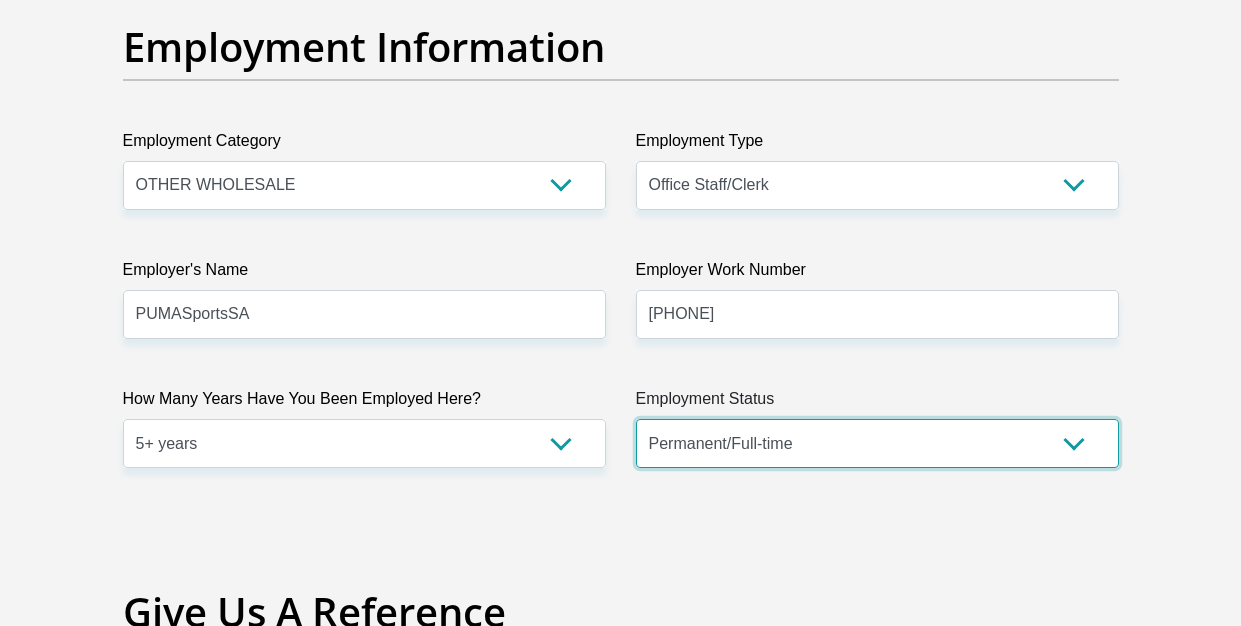 click on "Permanent/Full-time
Part-time/Casual
Contract Worker
Self-Employed
Housewife
Retired
Student
Medically Boarded
Disability
Unemployed" at bounding box center (877, 443) 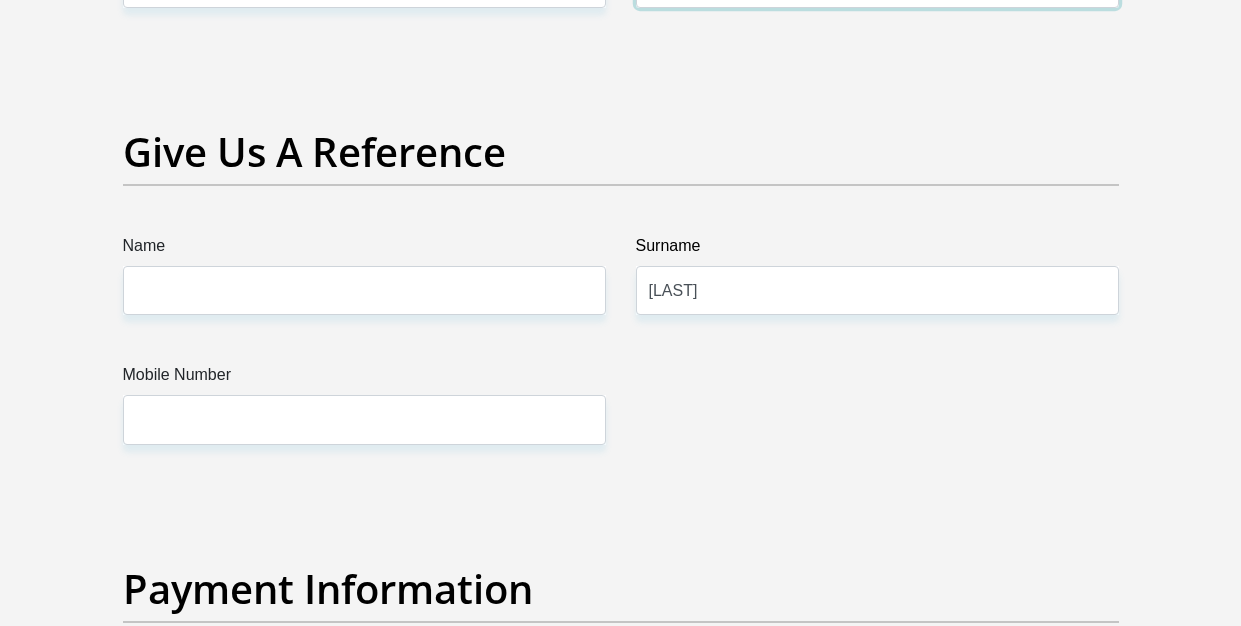scroll, scrollTop: 4200, scrollLeft: 0, axis: vertical 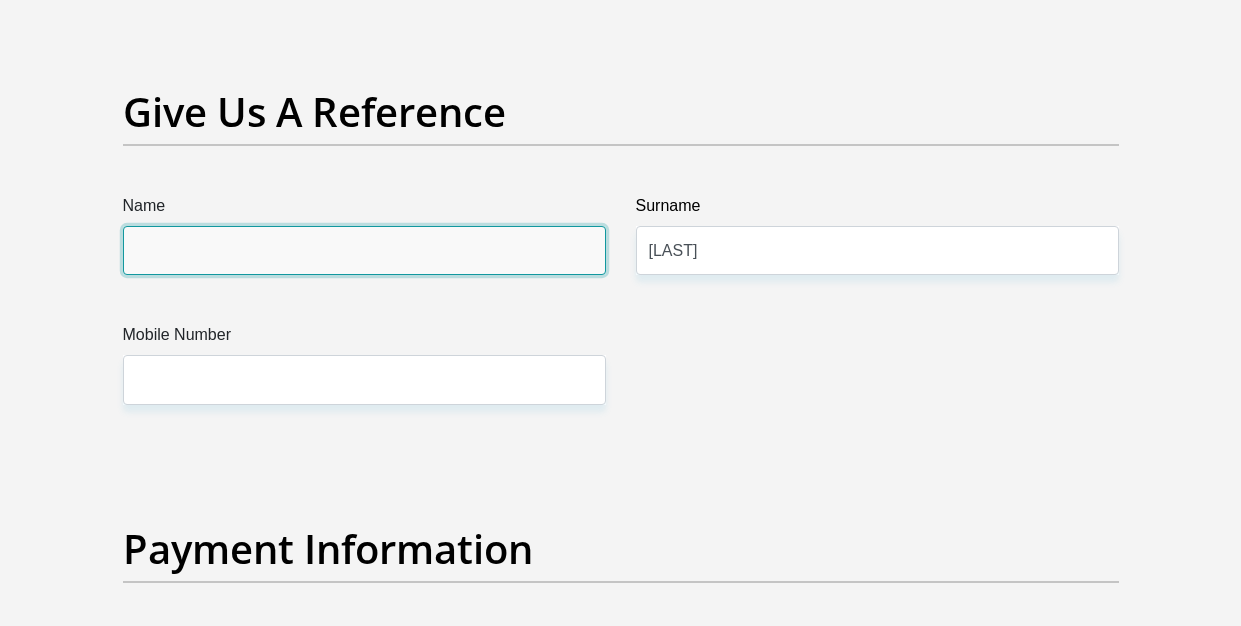 click on "Name" at bounding box center [364, 250] 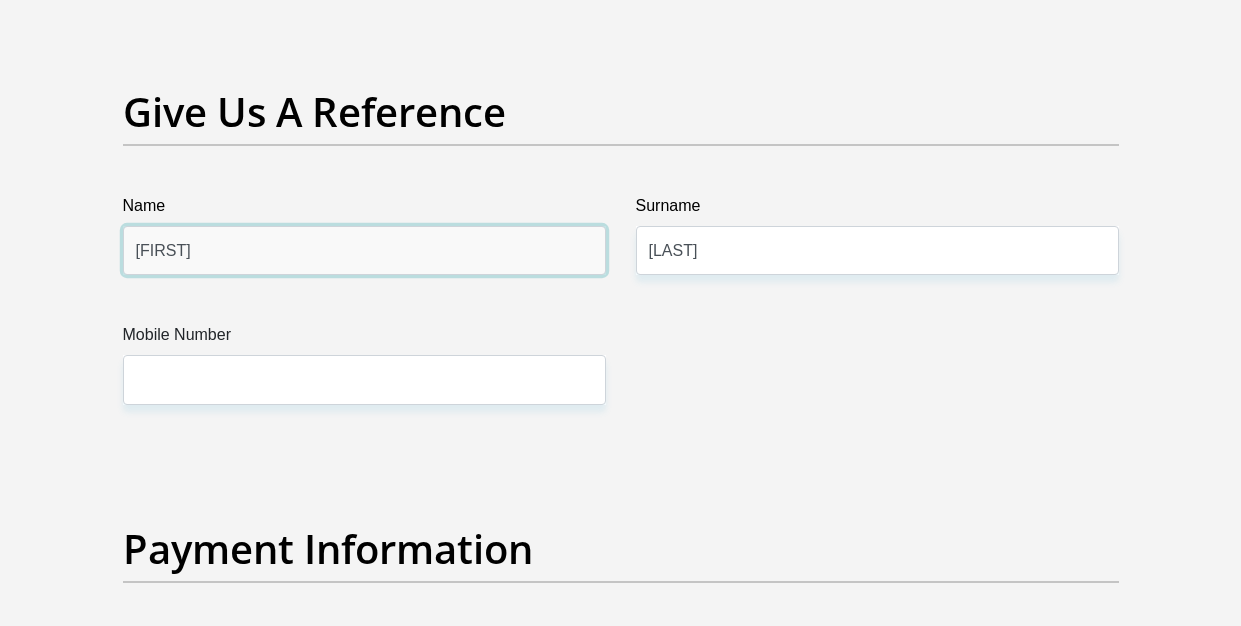 type on "[FIRST]" 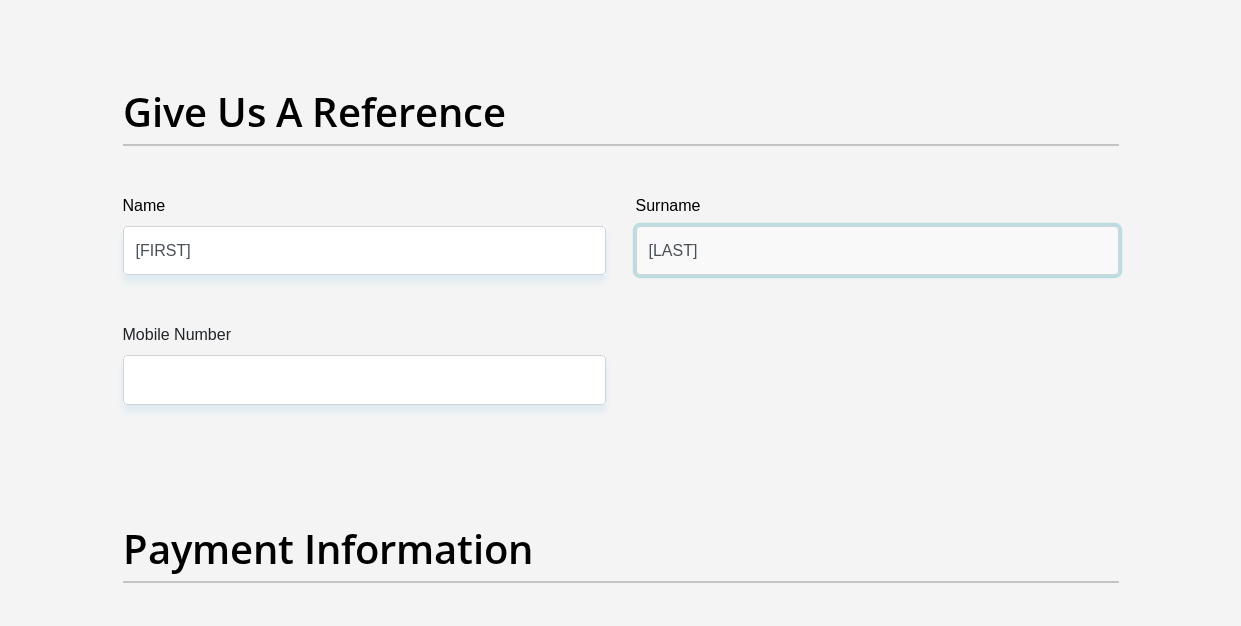 drag, startPoint x: 875, startPoint y: 258, endPoint x: 532, endPoint y: 252, distance: 343.05246 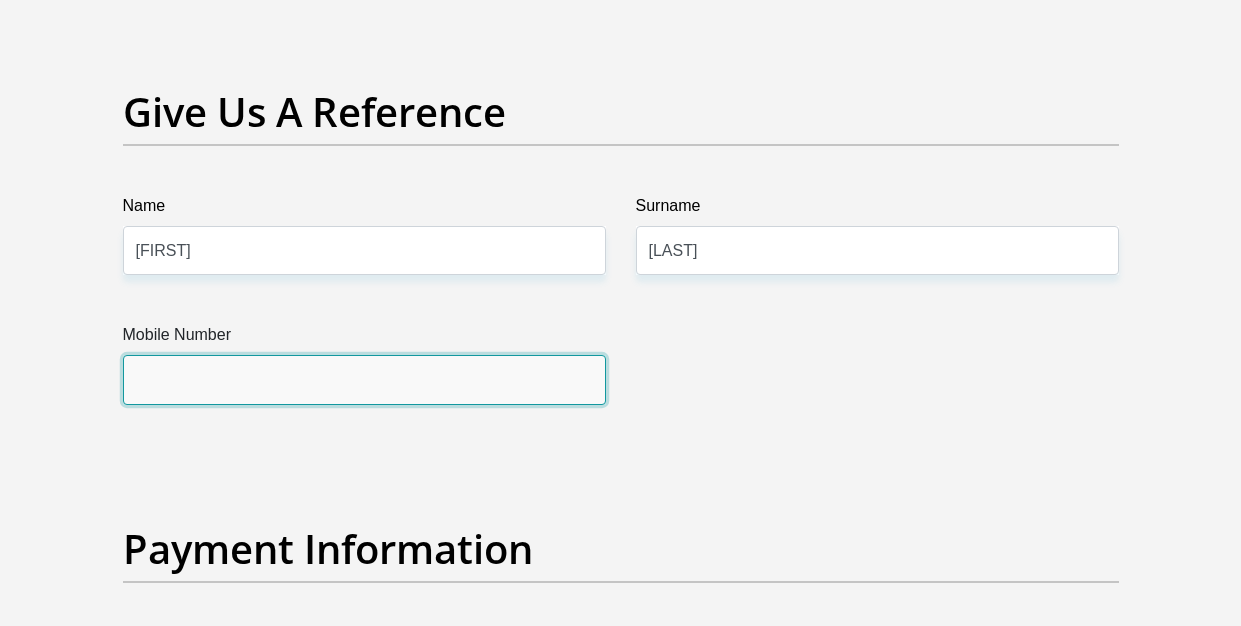 click on "Mobile Number" at bounding box center (364, 379) 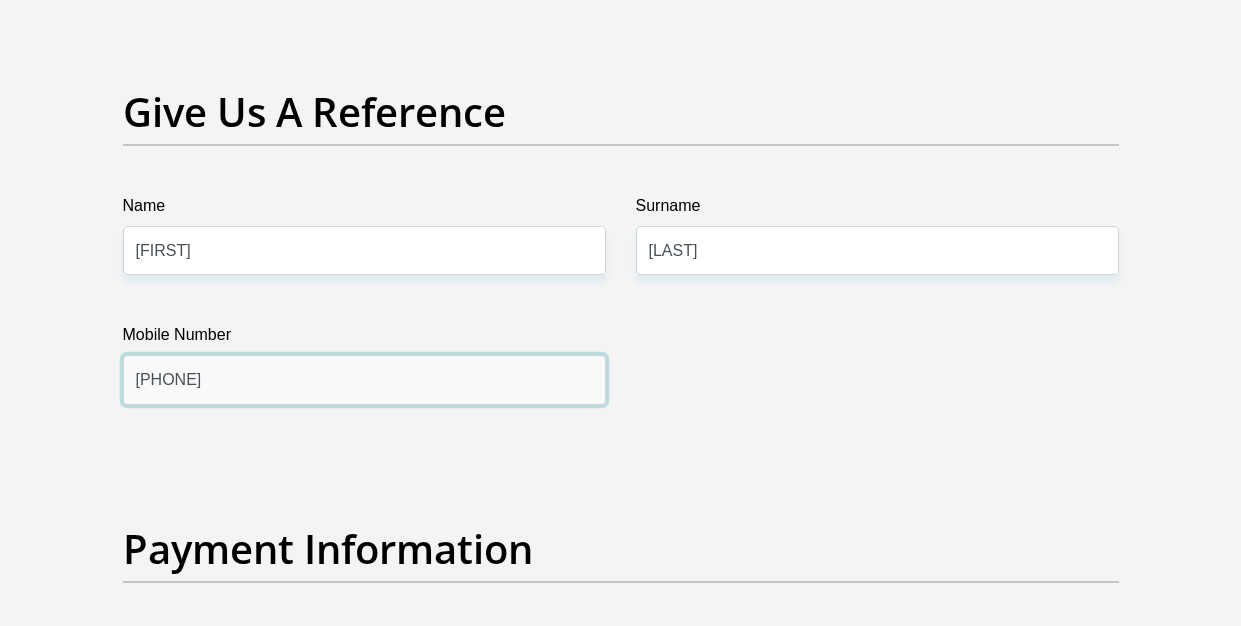 type on "[PHONE]" 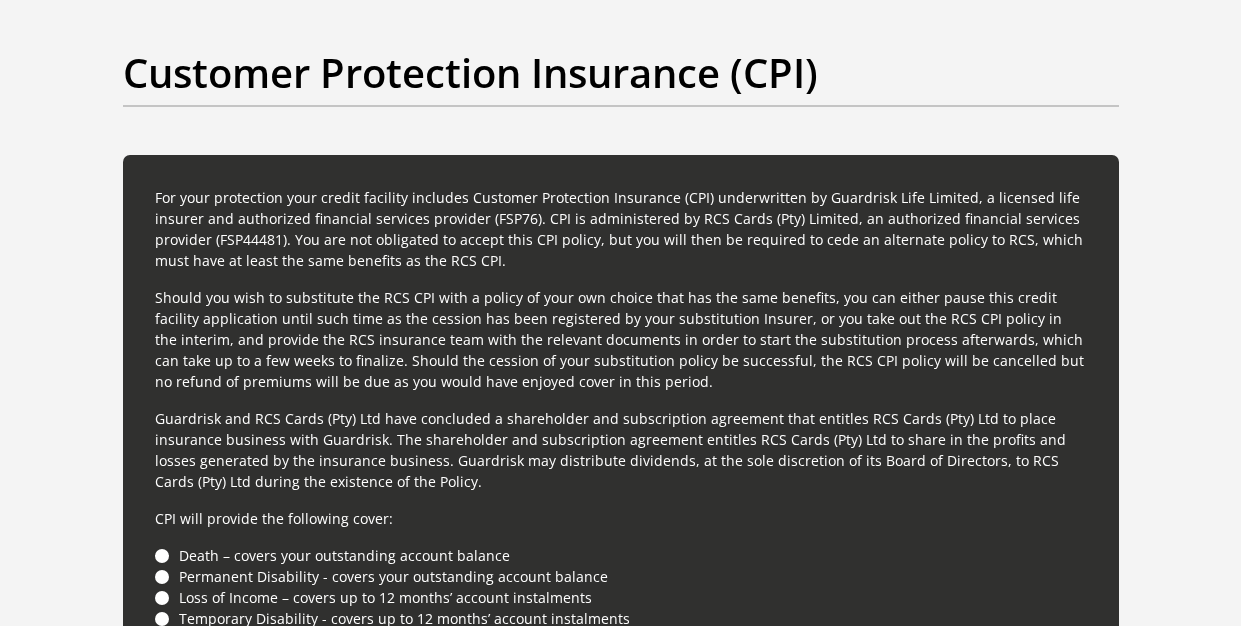scroll, scrollTop: 5400, scrollLeft: 0, axis: vertical 